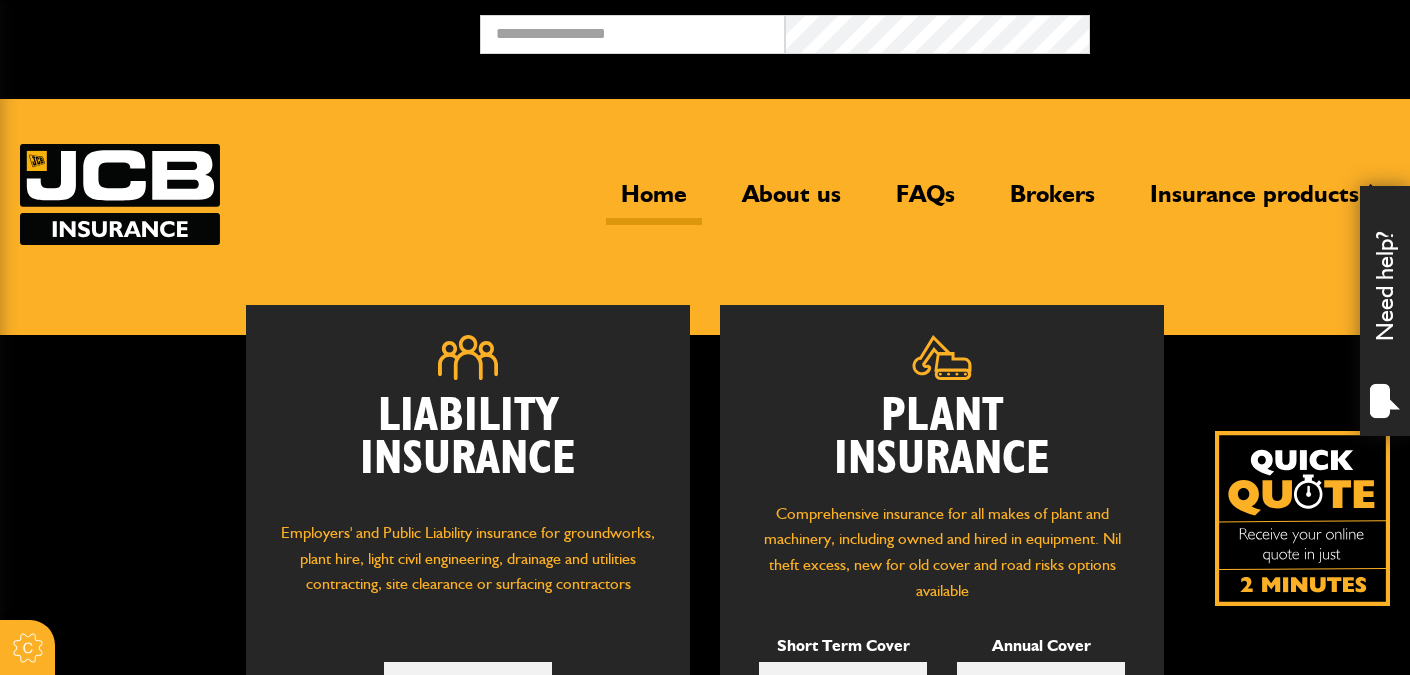 scroll, scrollTop: 0, scrollLeft: 0, axis: both 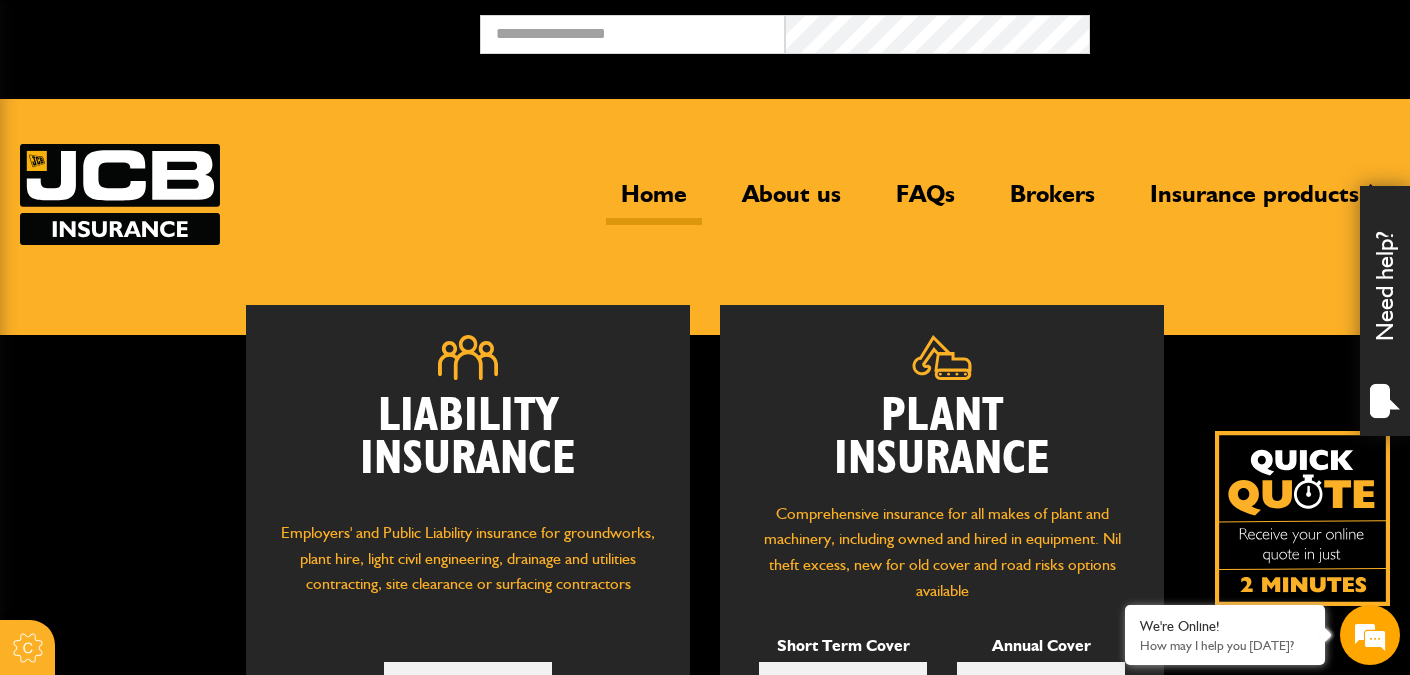 click at bounding box center [120, 194] 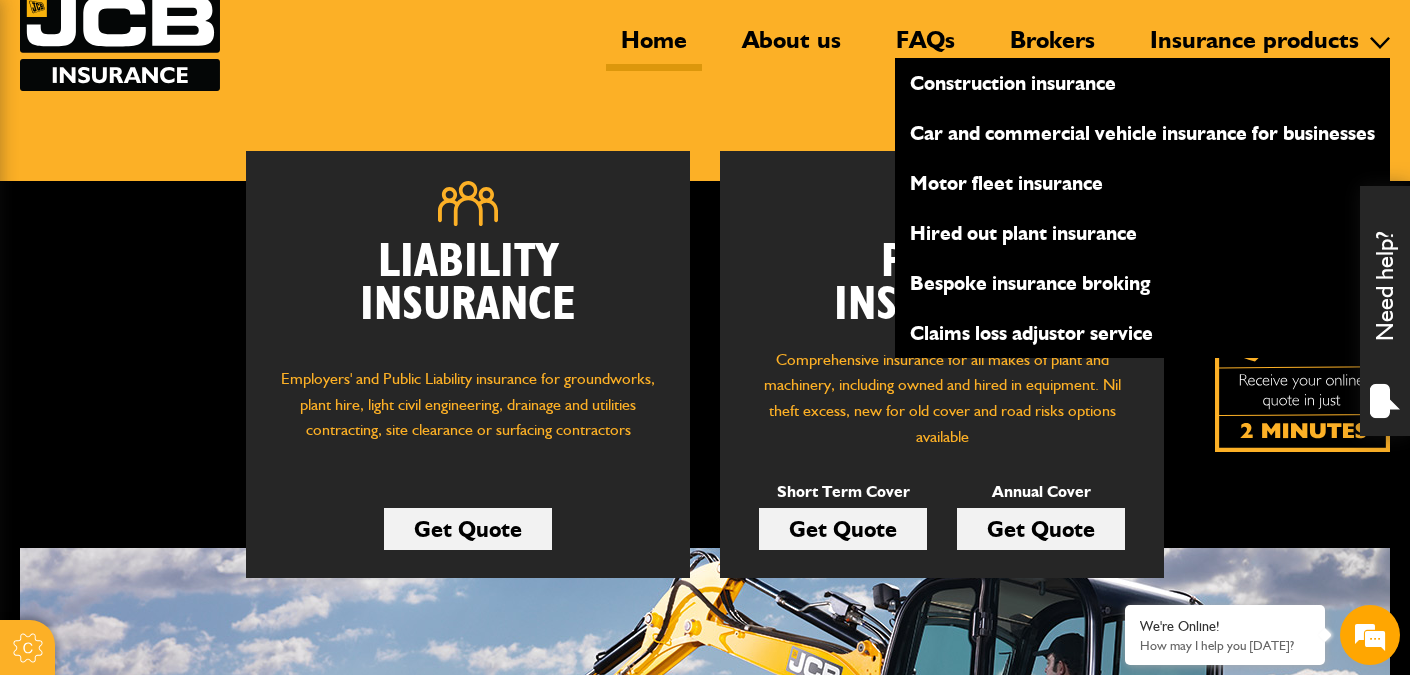 click on "Insurance products" at bounding box center [1254, 48] 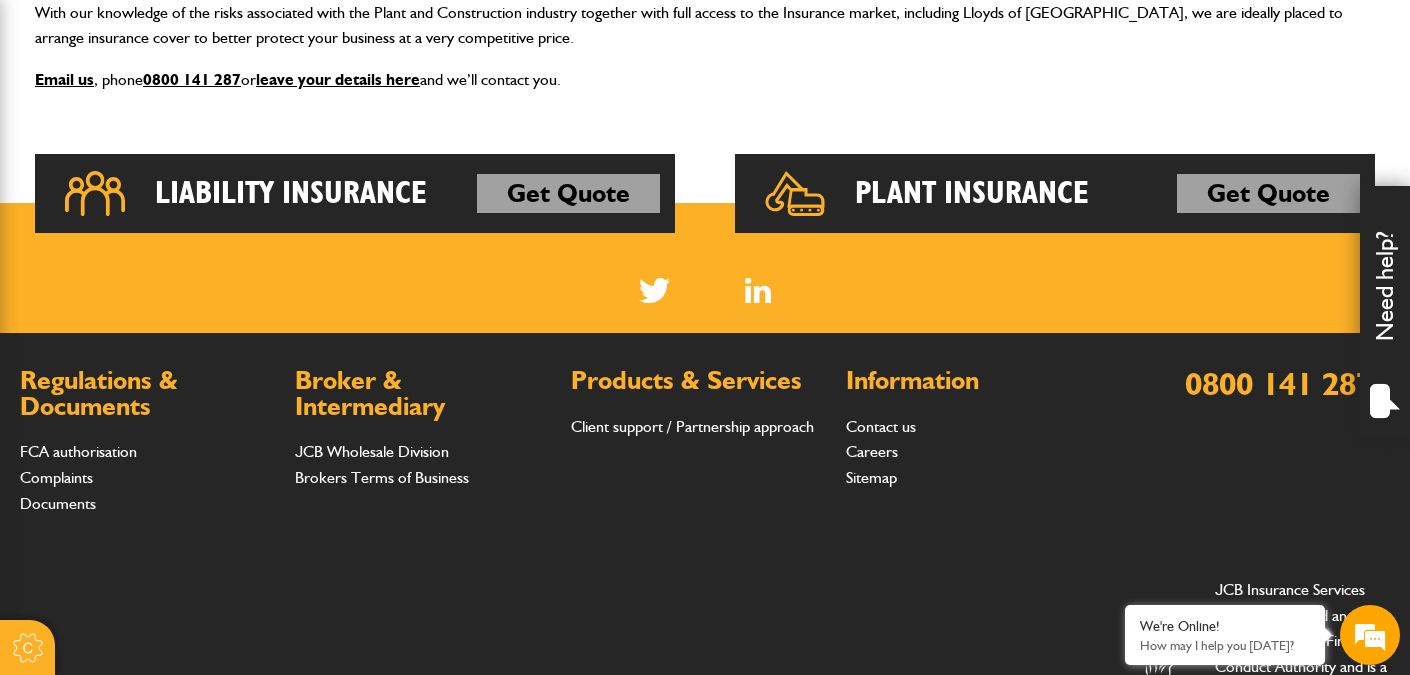 scroll, scrollTop: 679, scrollLeft: 0, axis: vertical 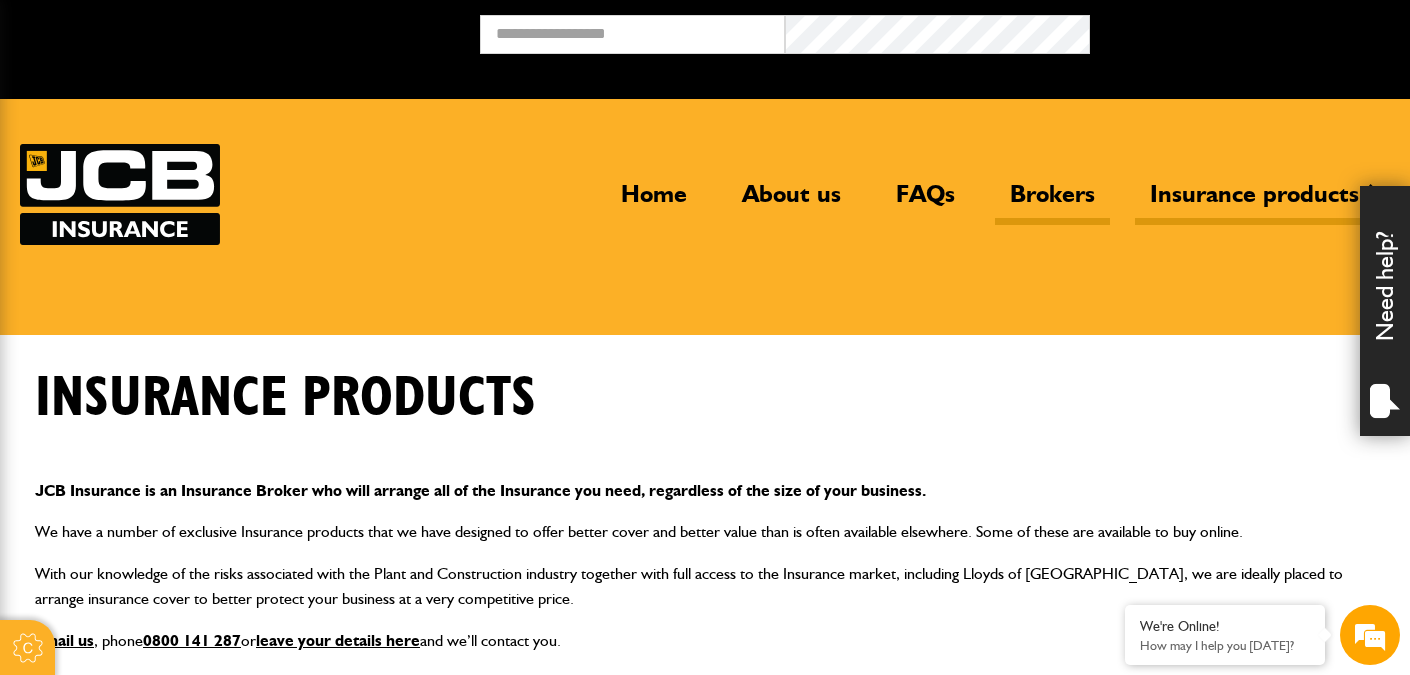 click on "Brokers" at bounding box center (1052, 202) 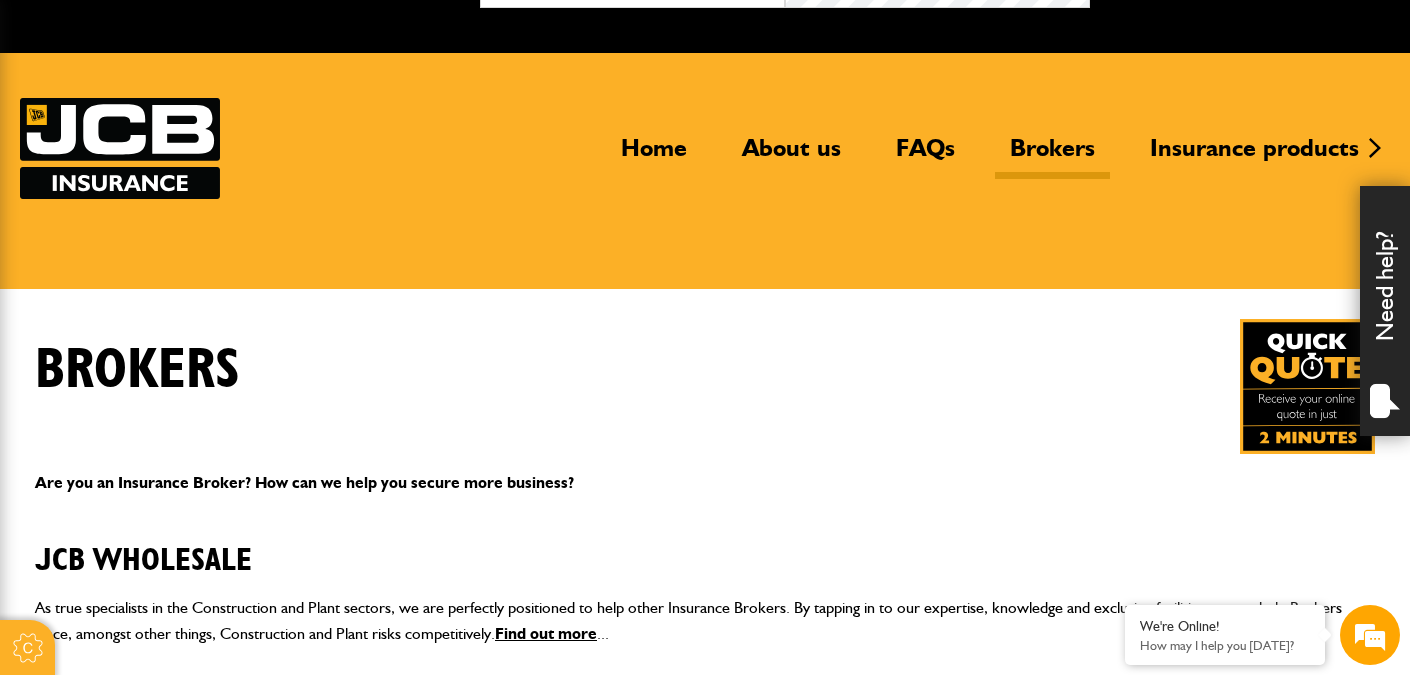 scroll, scrollTop: 0, scrollLeft: 0, axis: both 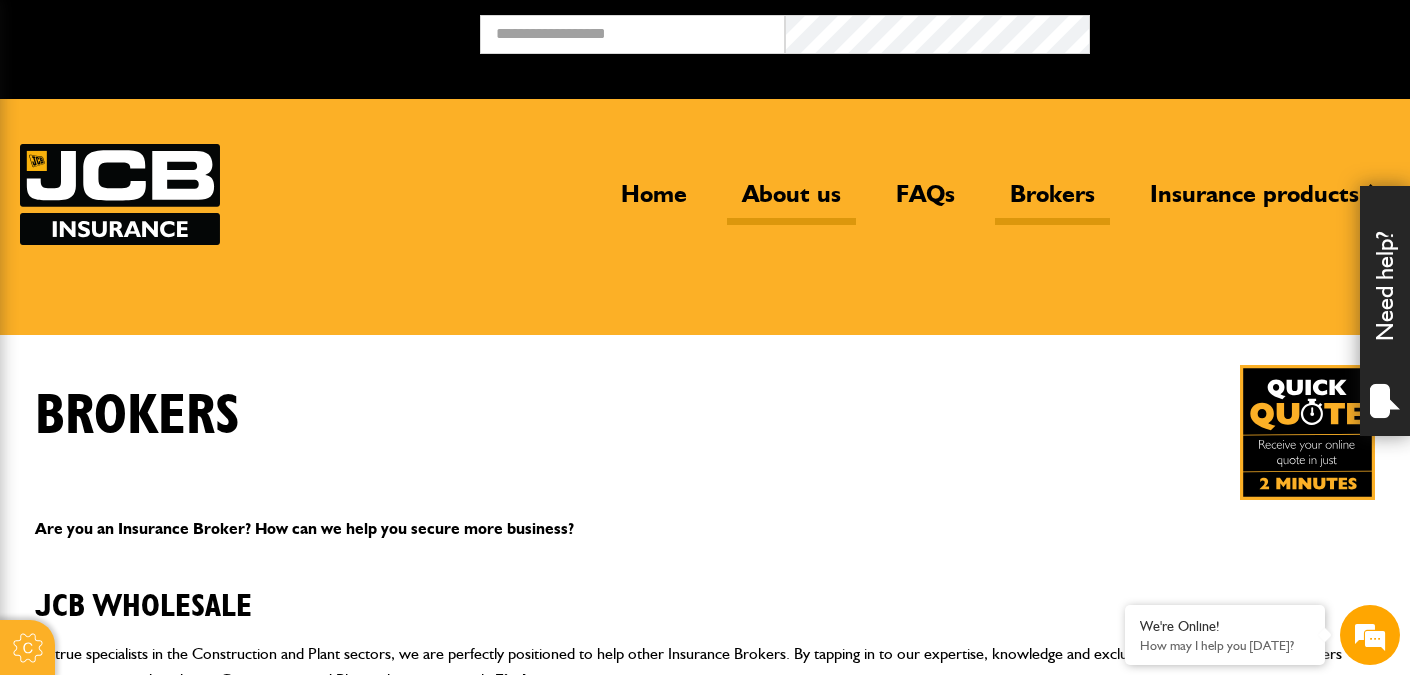 click on "About us" at bounding box center (791, 202) 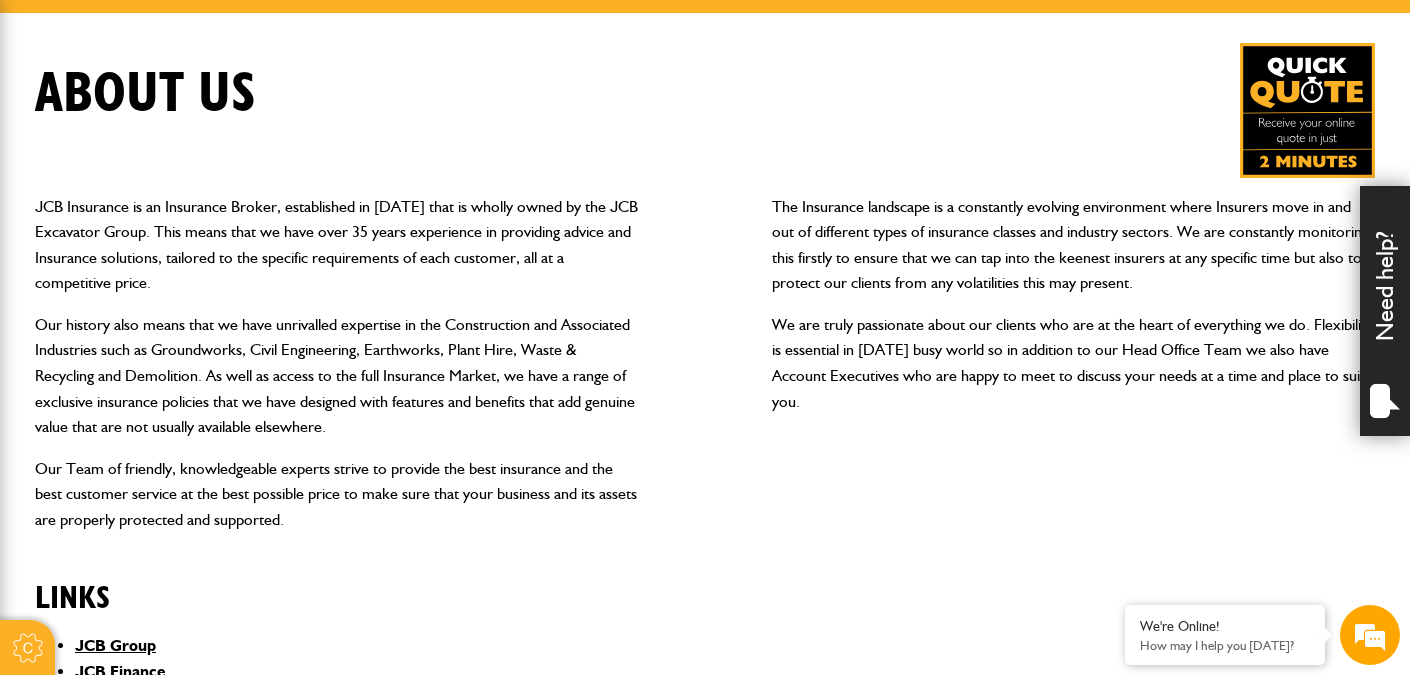 scroll, scrollTop: 323, scrollLeft: 0, axis: vertical 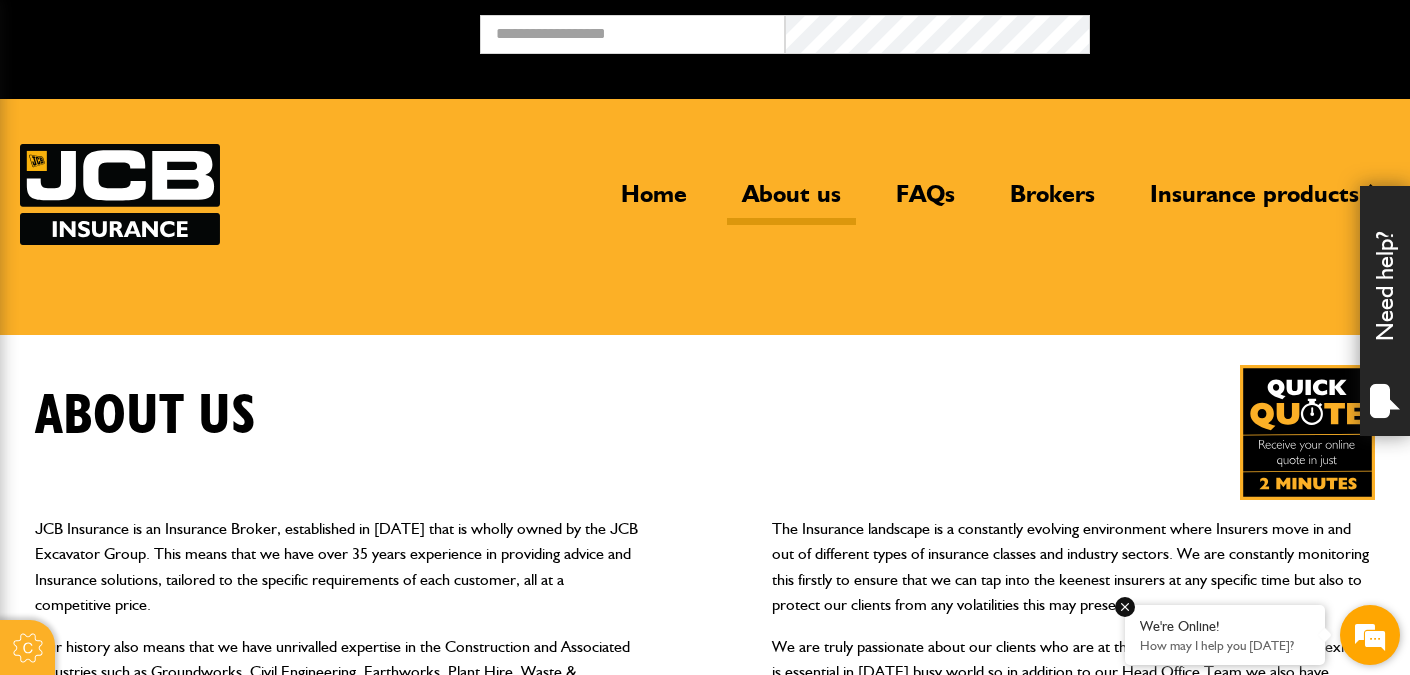 click on "How may I help you [DATE]?" at bounding box center (1225, 645) 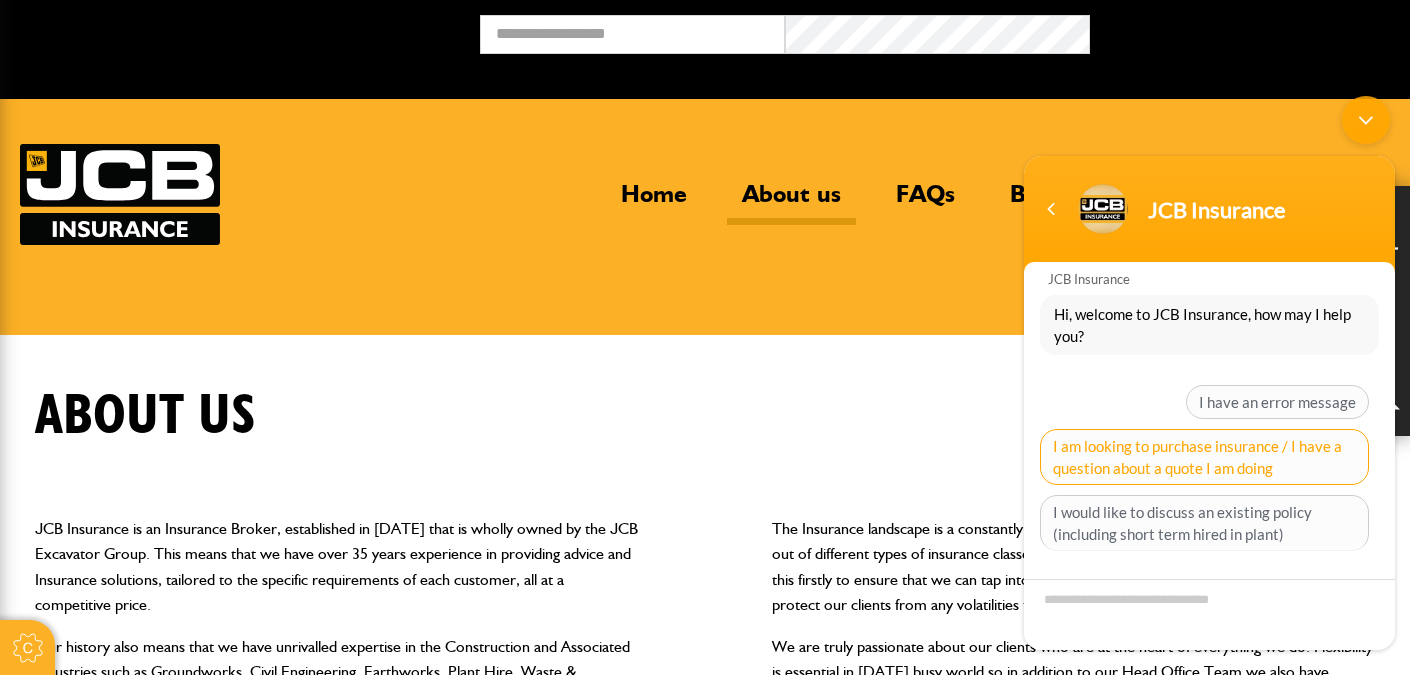 scroll, scrollTop: 28, scrollLeft: 0, axis: vertical 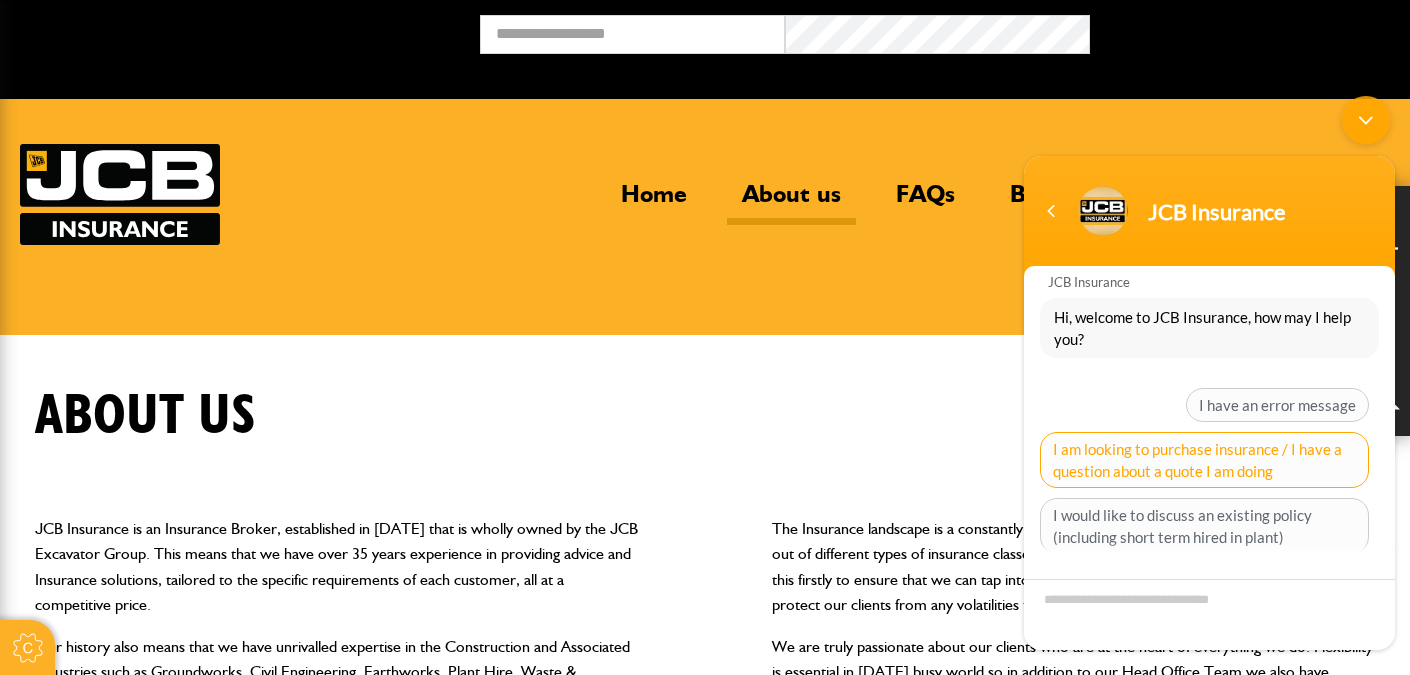 click on "I am looking to purchase insurance / I have a question about a quote I am doing" at bounding box center (1204, 460) 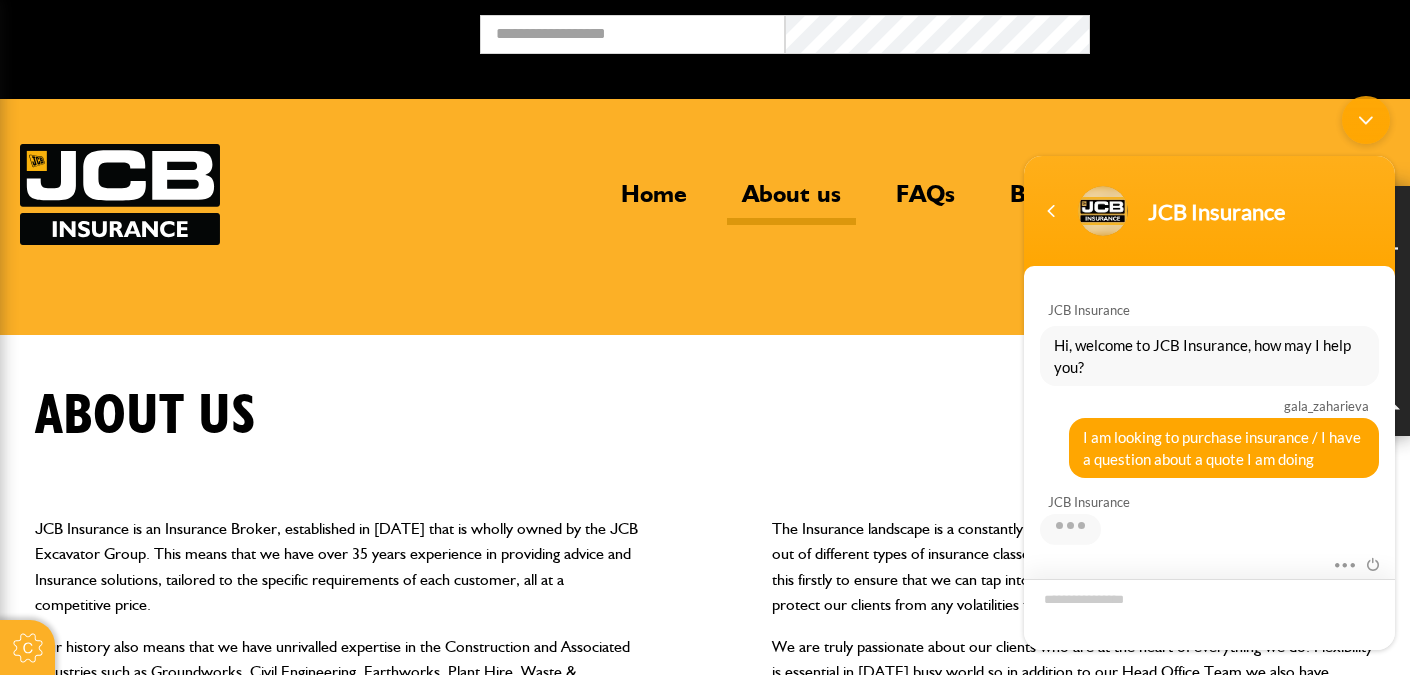scroll, scrollTop: 258, scrollLeft: 0, axis: vertical 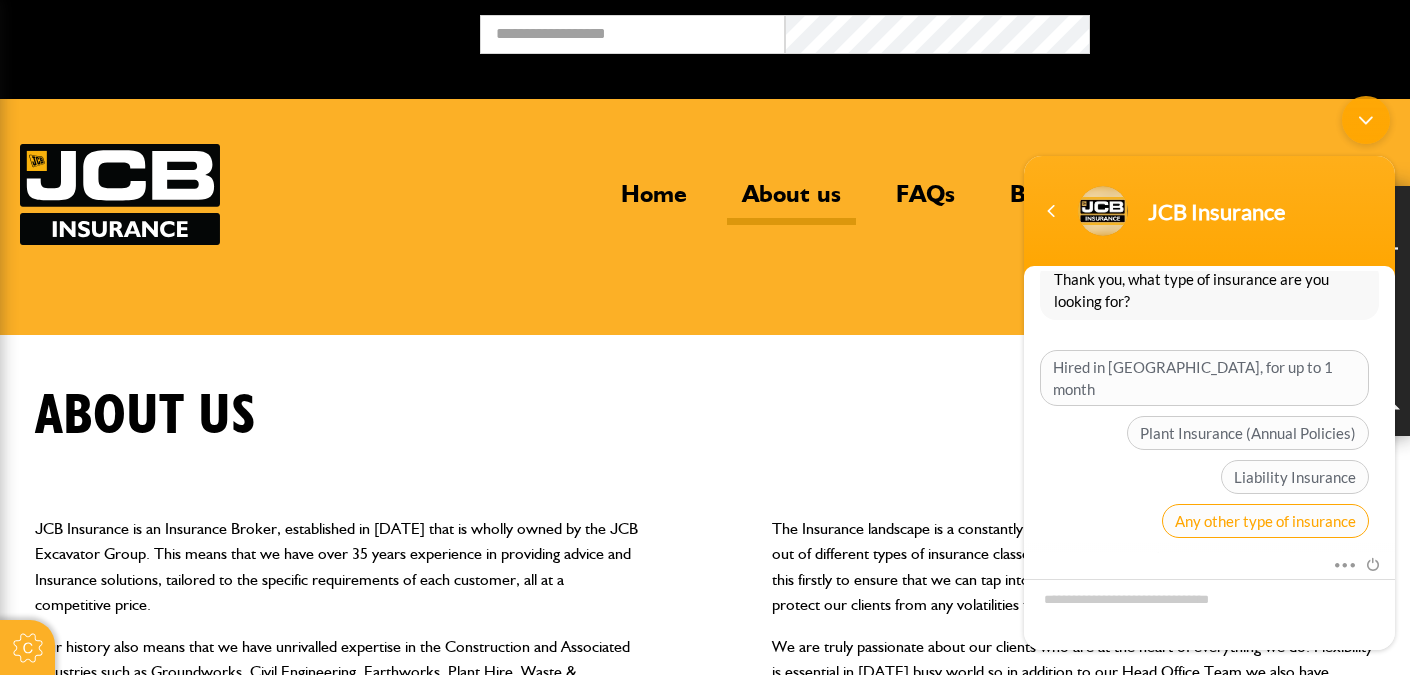 click on "Any other type of insurance" at bounding box center (1265, 521) 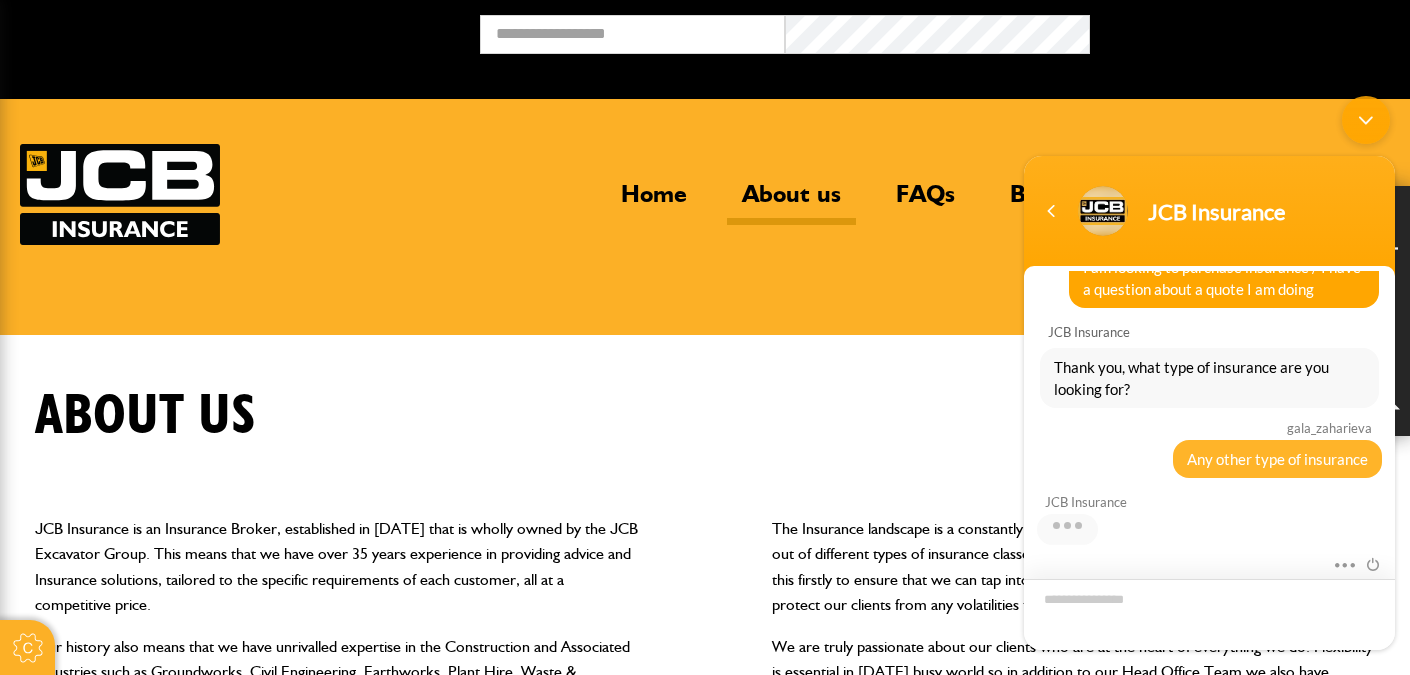 scroll, scrollTop: 167, scrollLeft: 0, axis: vertical 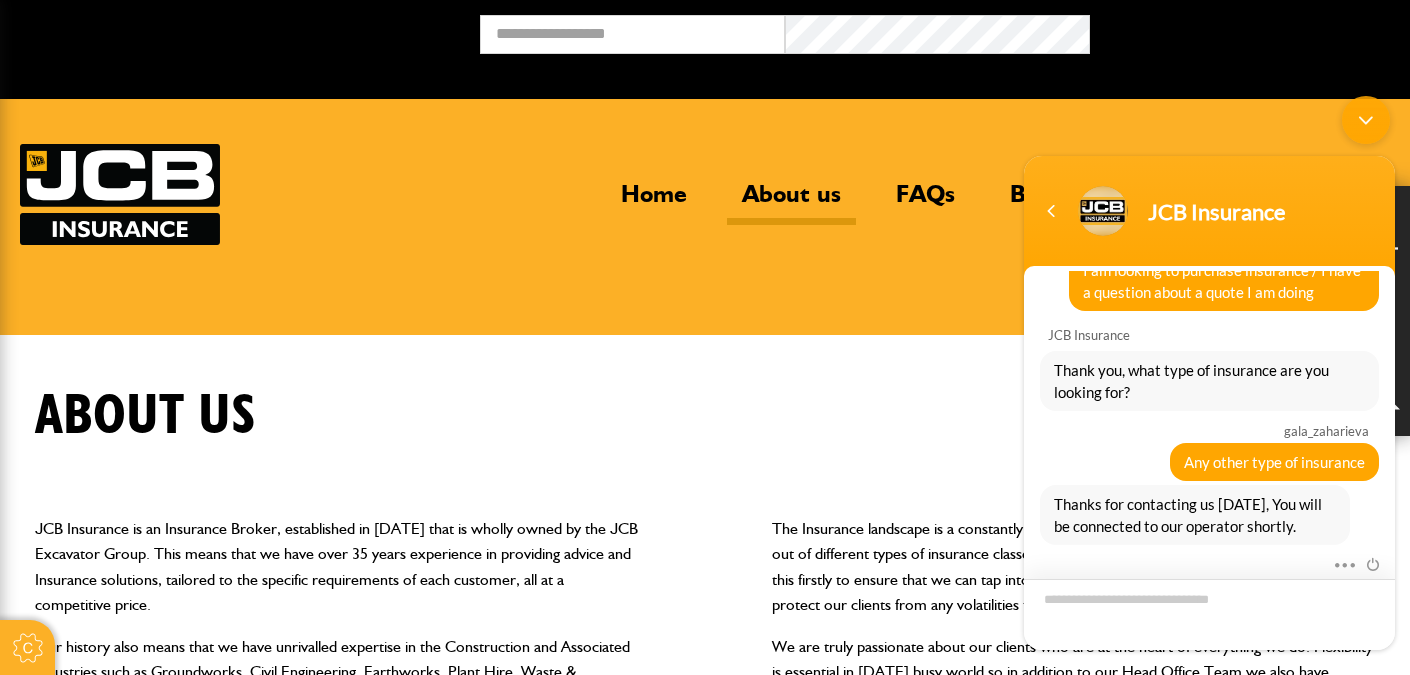 click at bounding box center [1209, 614] 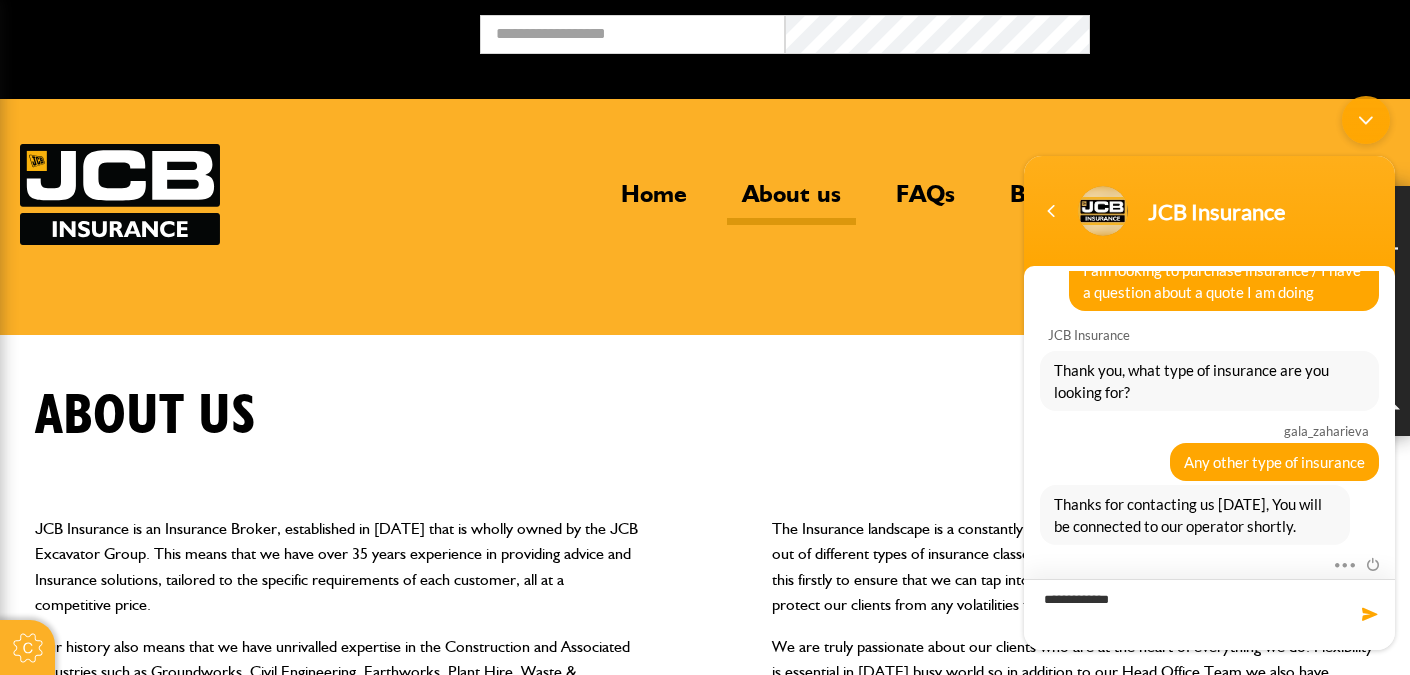 scroll, scrollTop: 225, scrollLeft: 0, axis: vertical 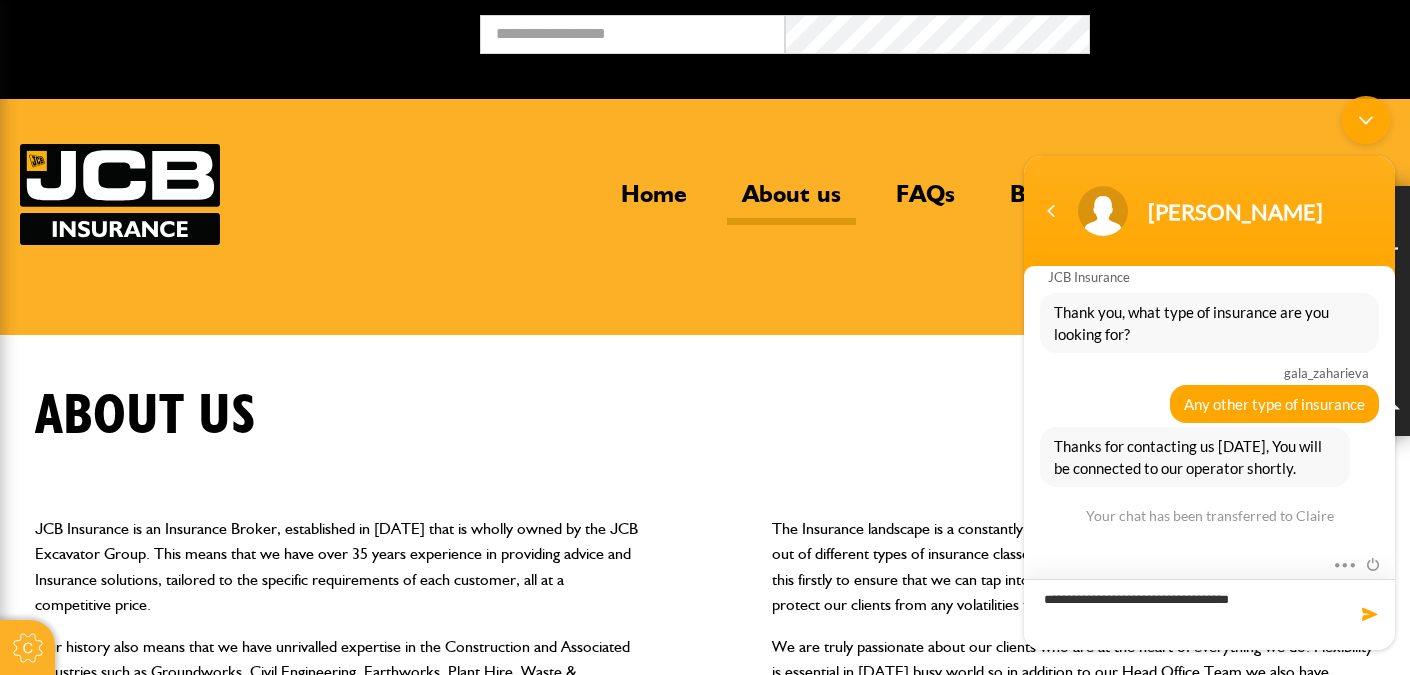type on "**********" 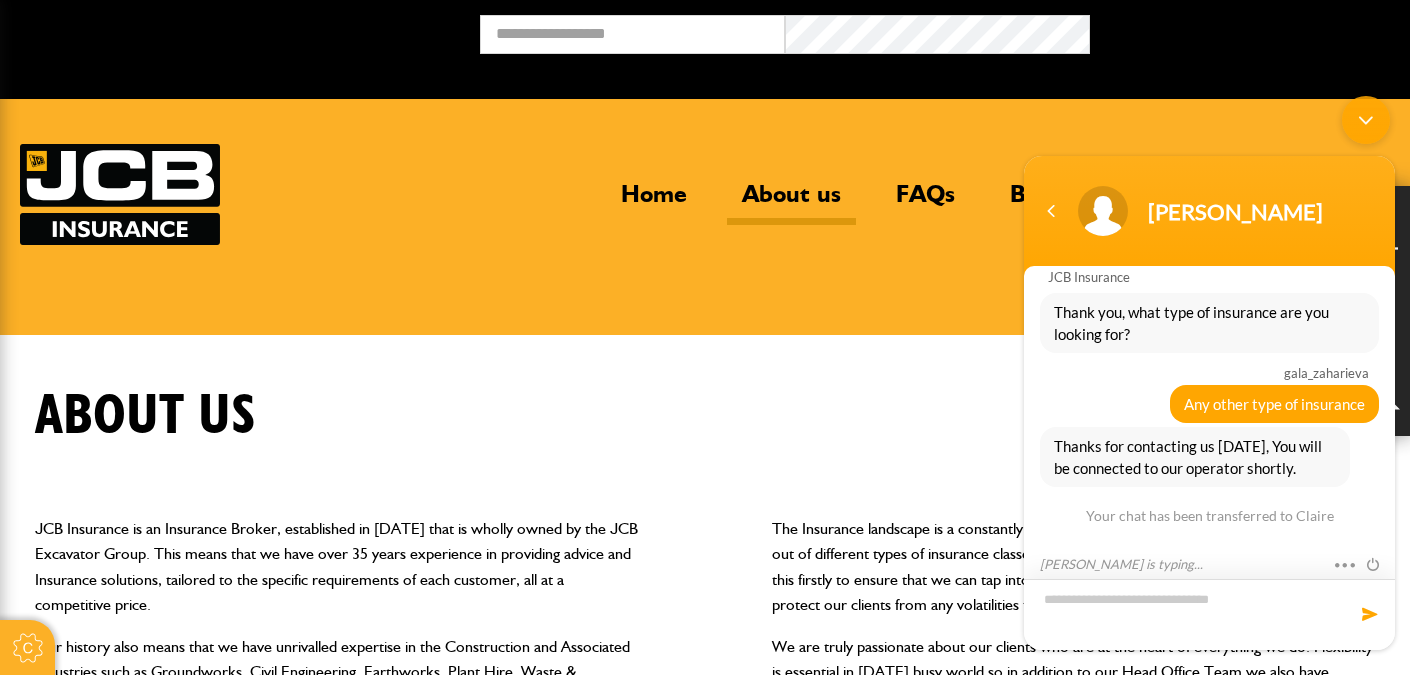 scroll, scrollTop: 295, scrollLeft: 0, axis: vertical 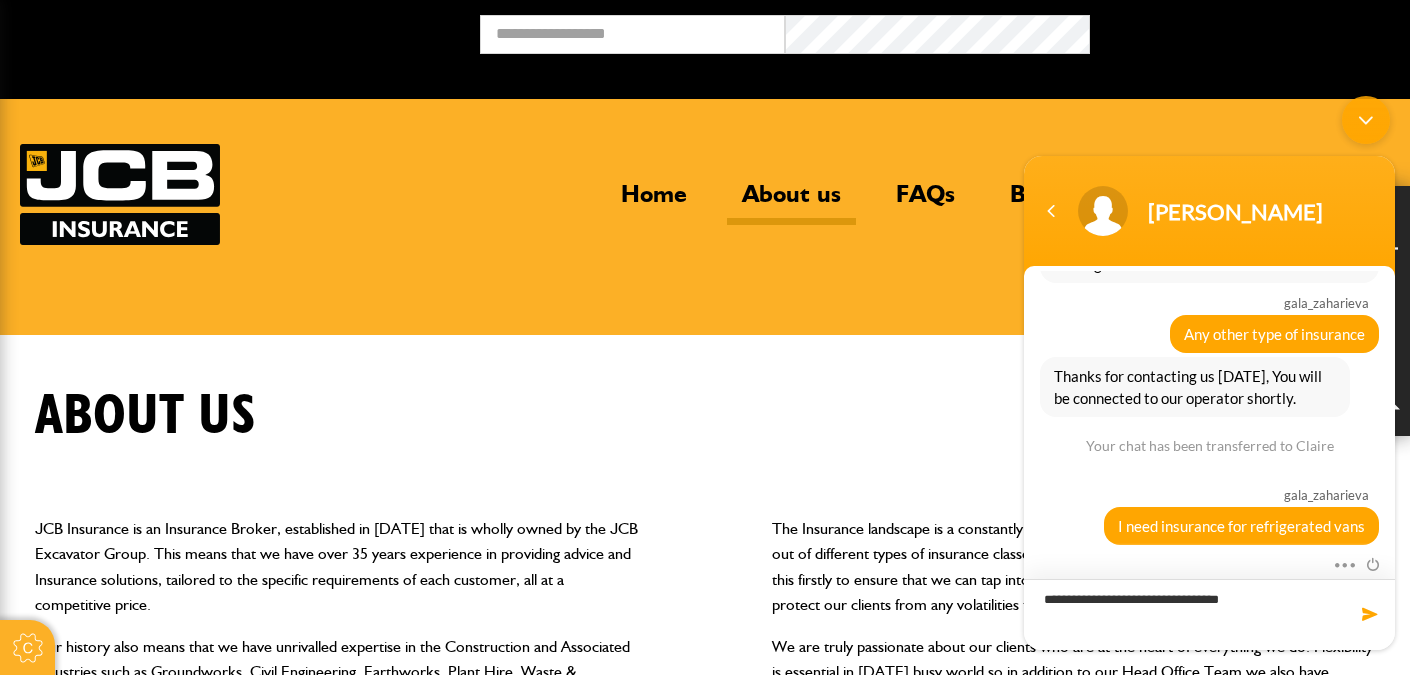type on "**********" 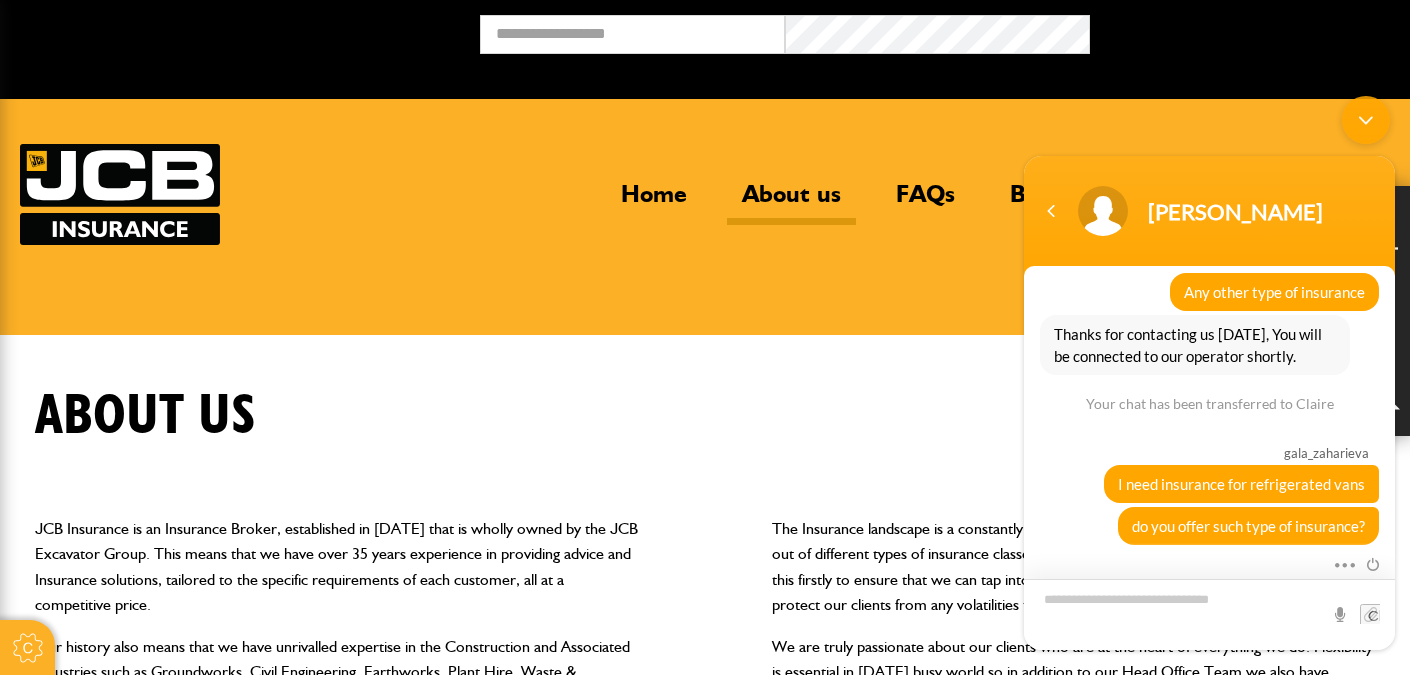 scroll, scrollTop: 407, scrollLeft: 0, axis: vertical 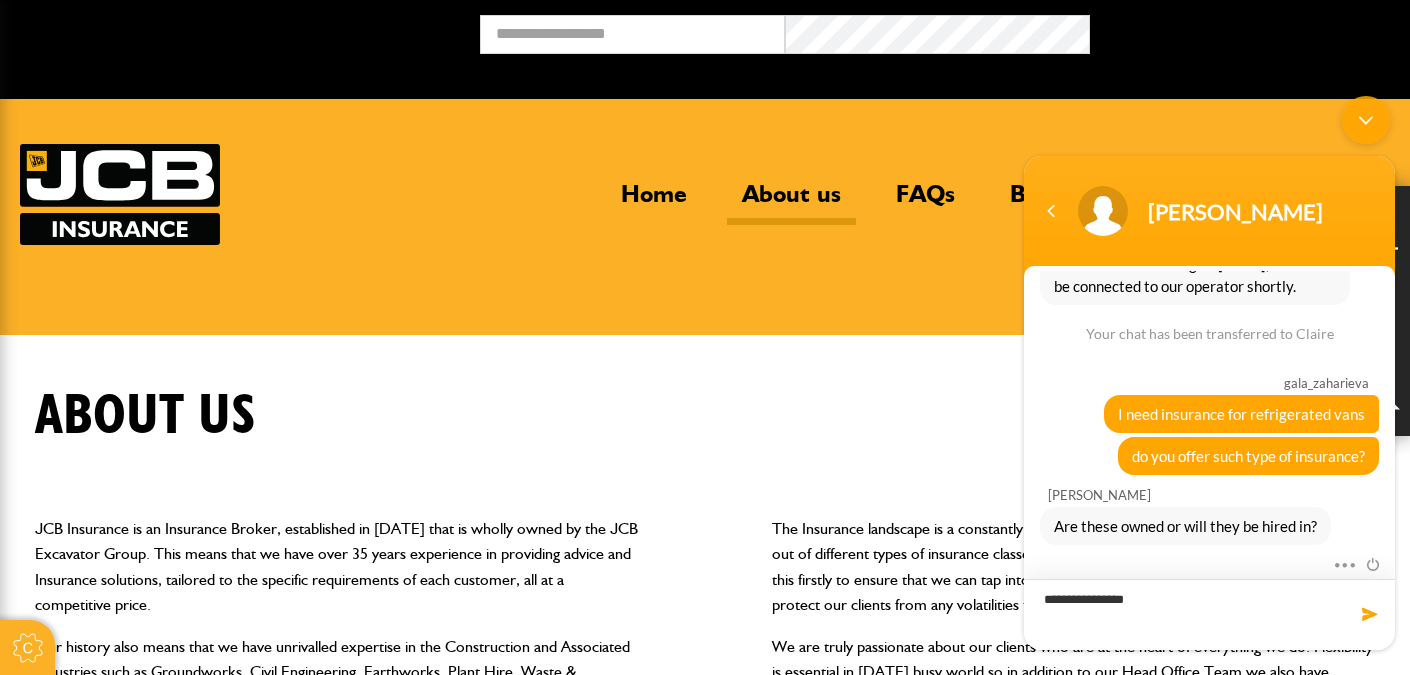 type on "**********" 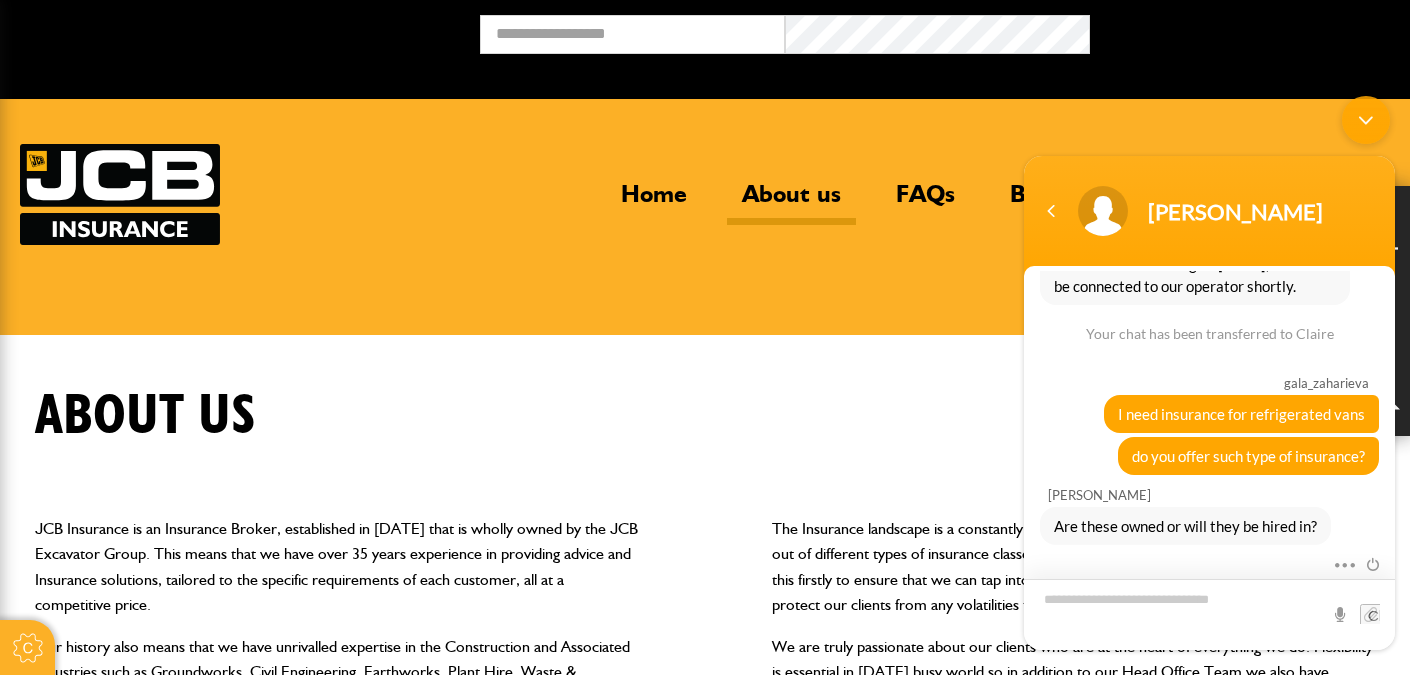 scroll, scrollTop: 477, scrollLeft: 0, axis: vertical 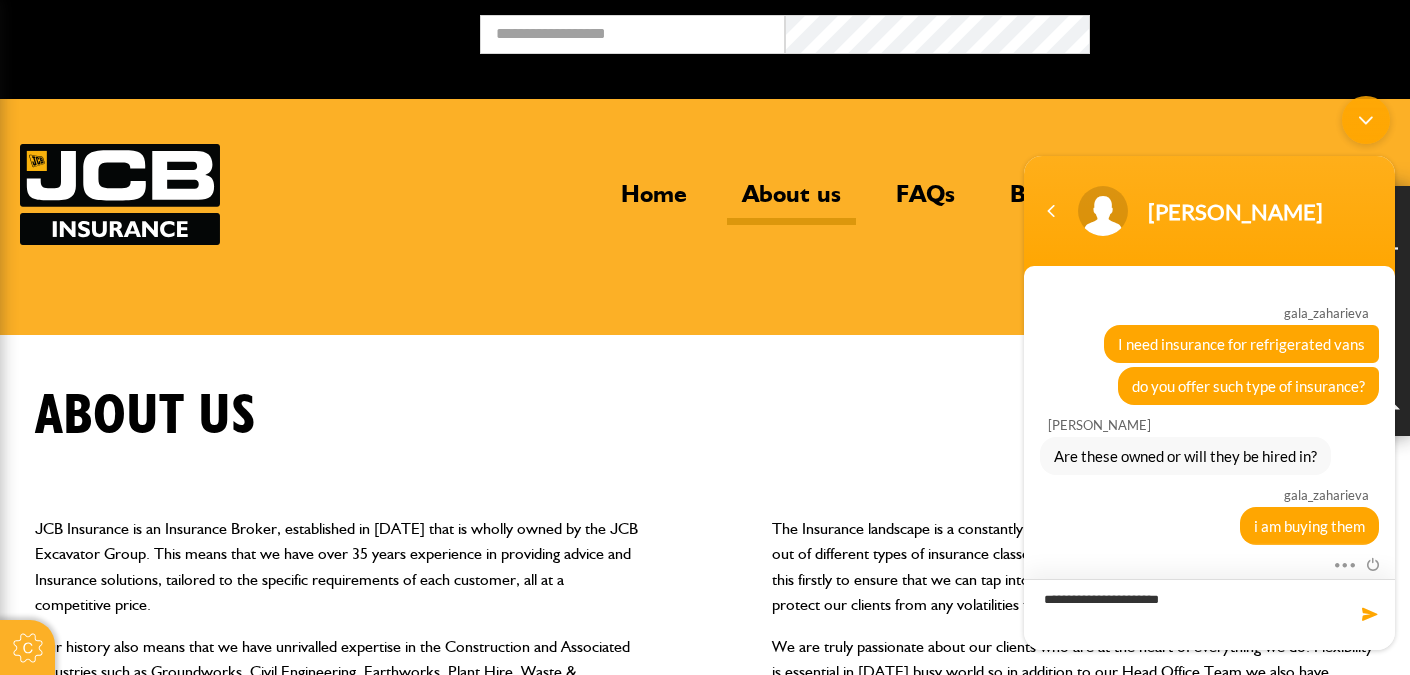 type on "**********" 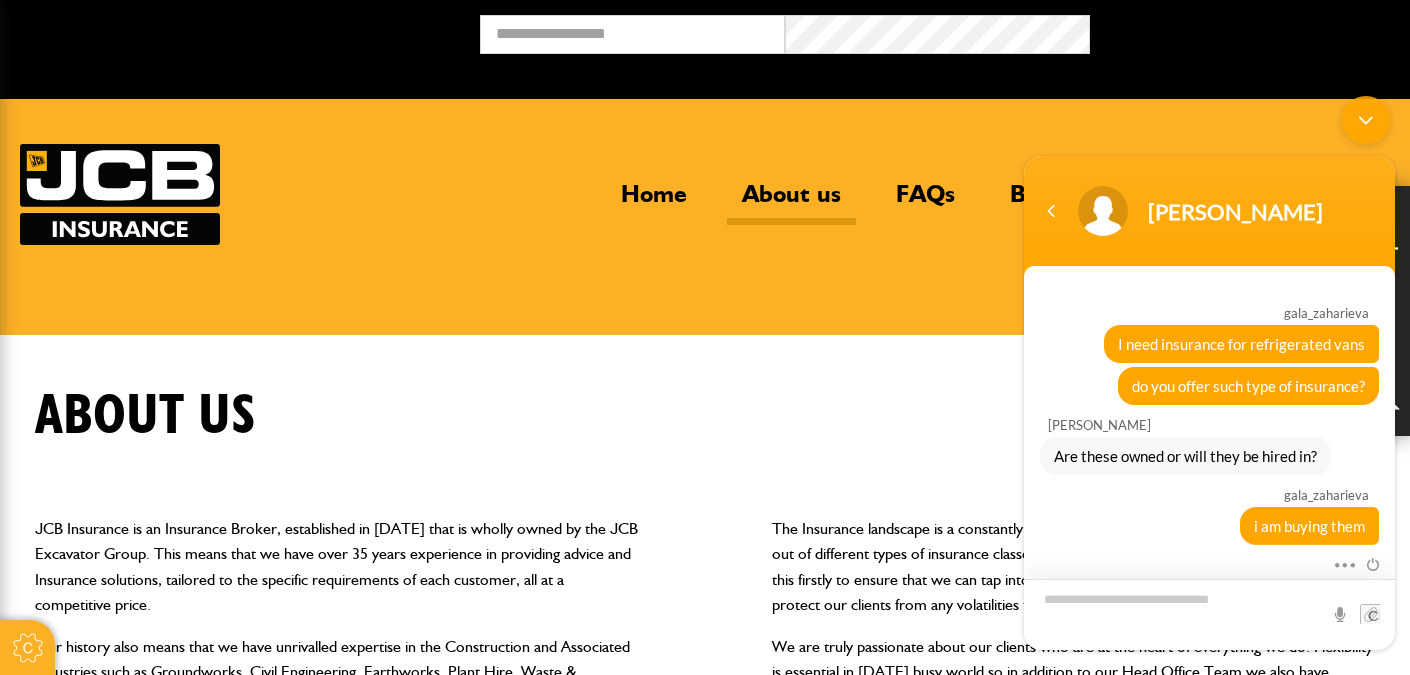 scroll, scrollTop: 519, scrollLeft: 0, axis: vertical 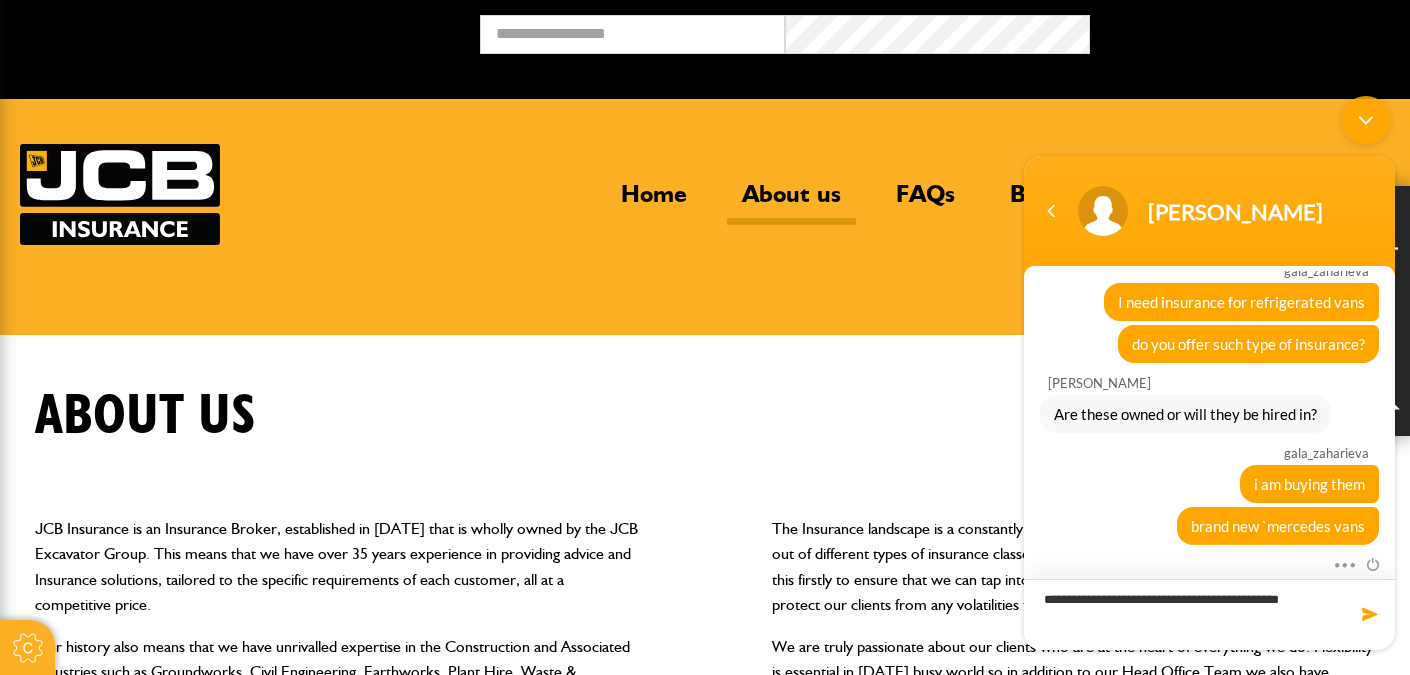 type on "**********" 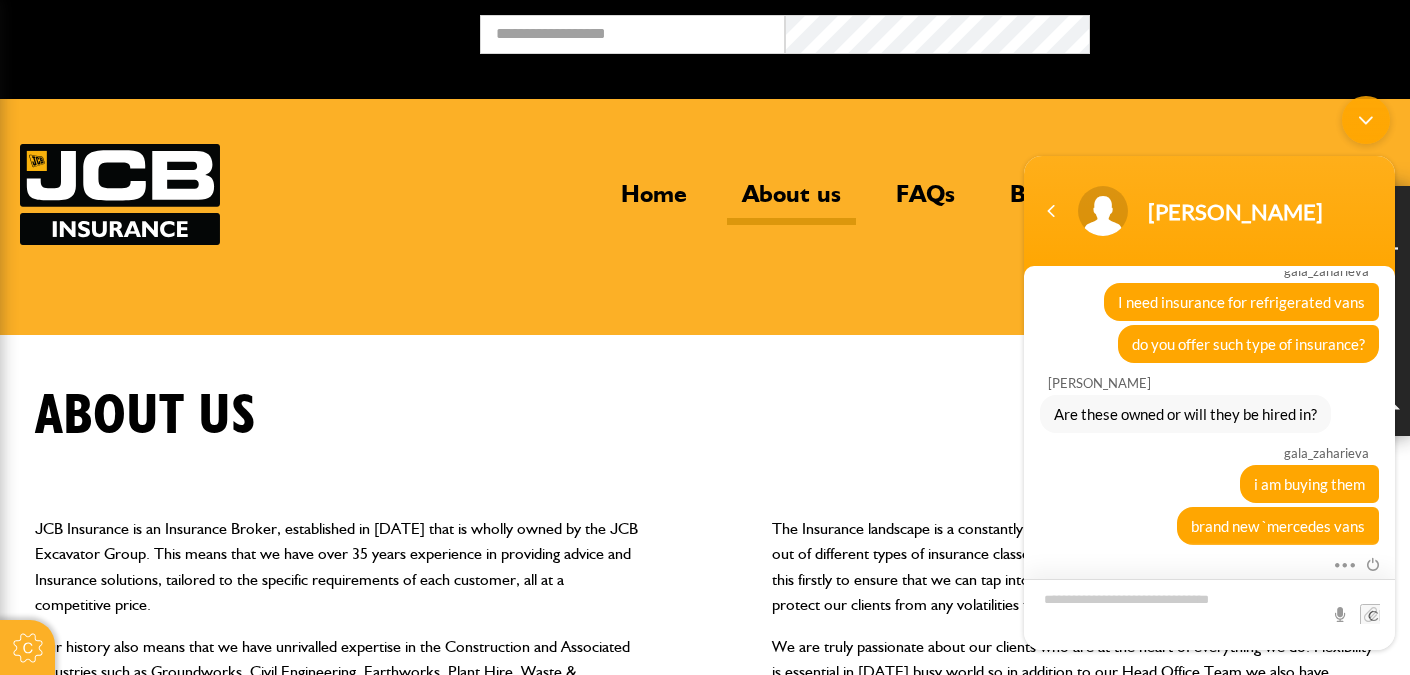 scroll, scrollTop: 583, scrollLeft: 0, axis: vertical 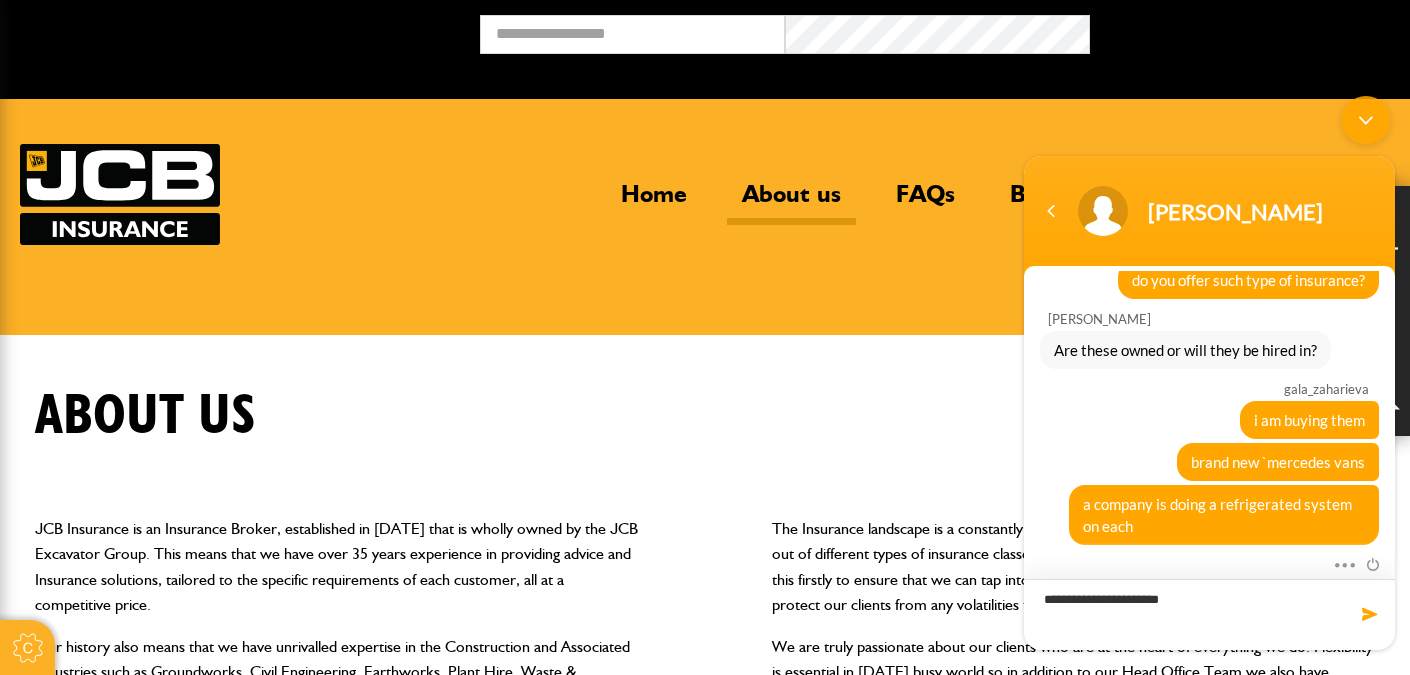 type on "**********" 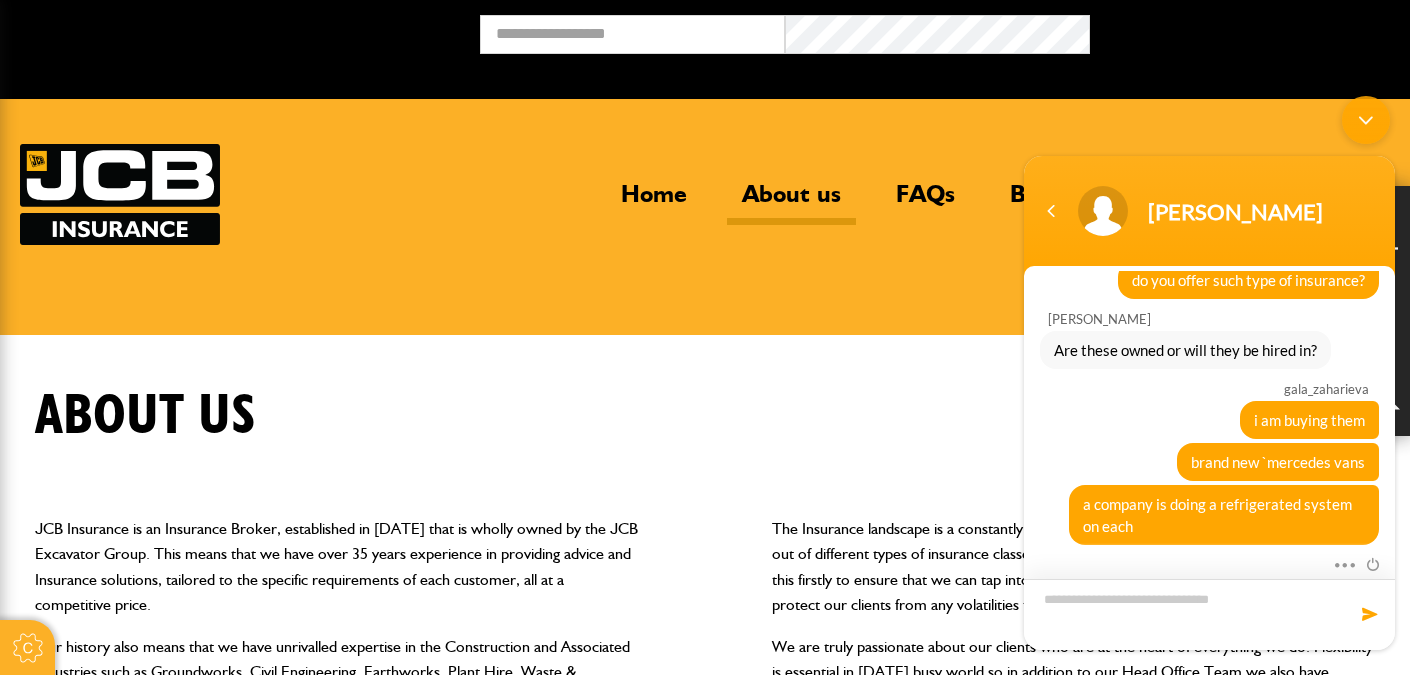 scroll, scrollTop: 625, scrollLeft: 0, axis: vertical 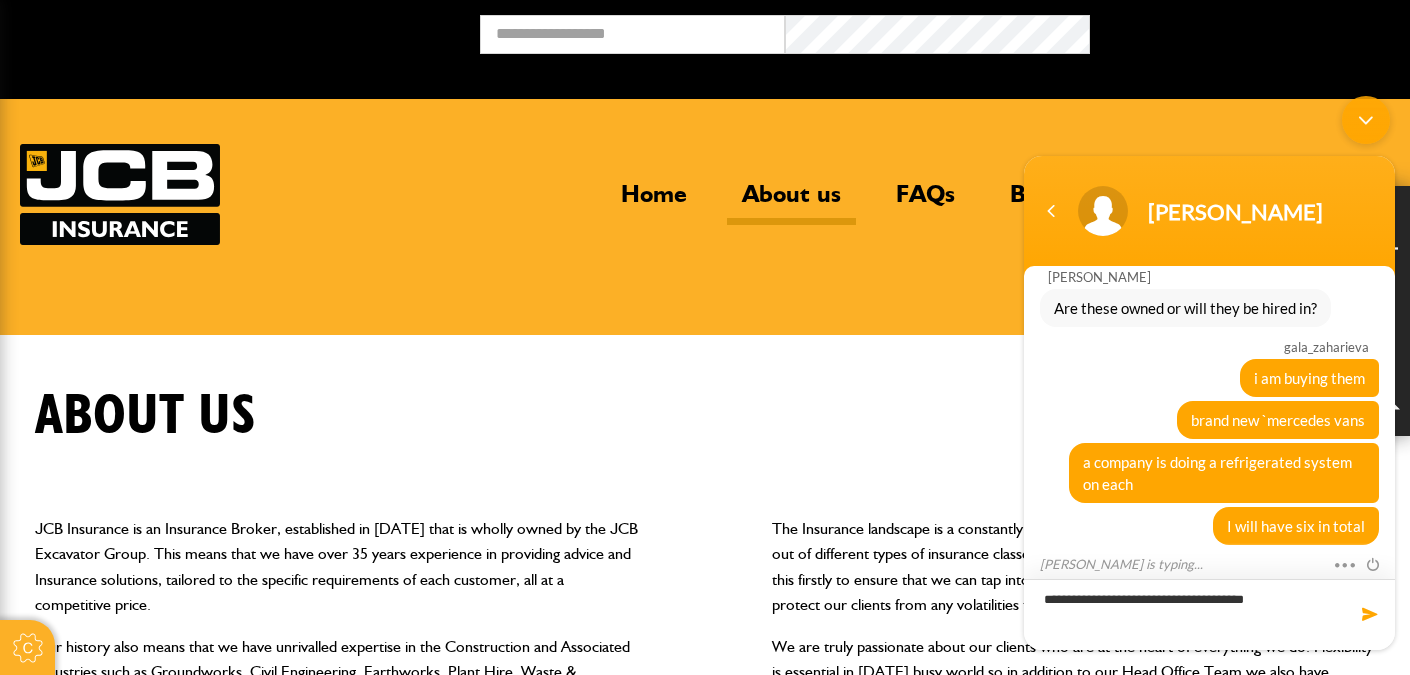 type on "**********" 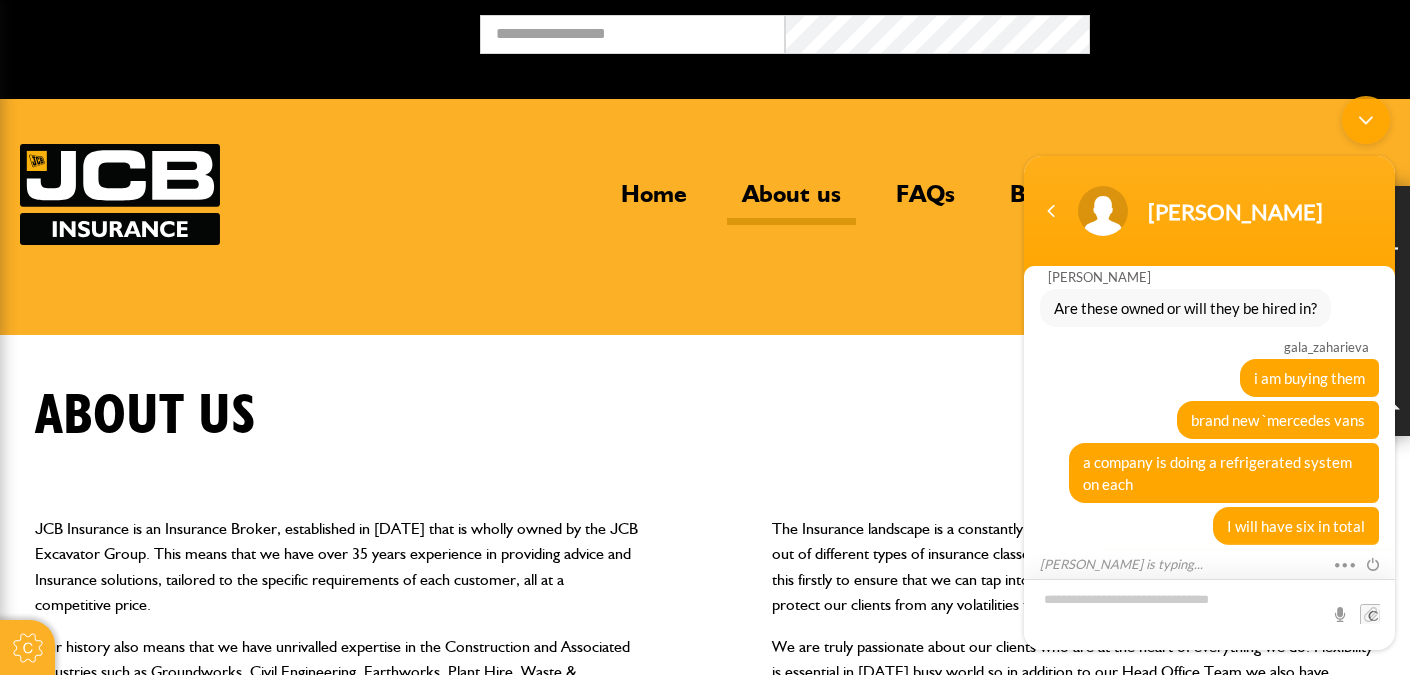 scroll, scrollTop: 667, scrollLeft: 0, axis: vertical 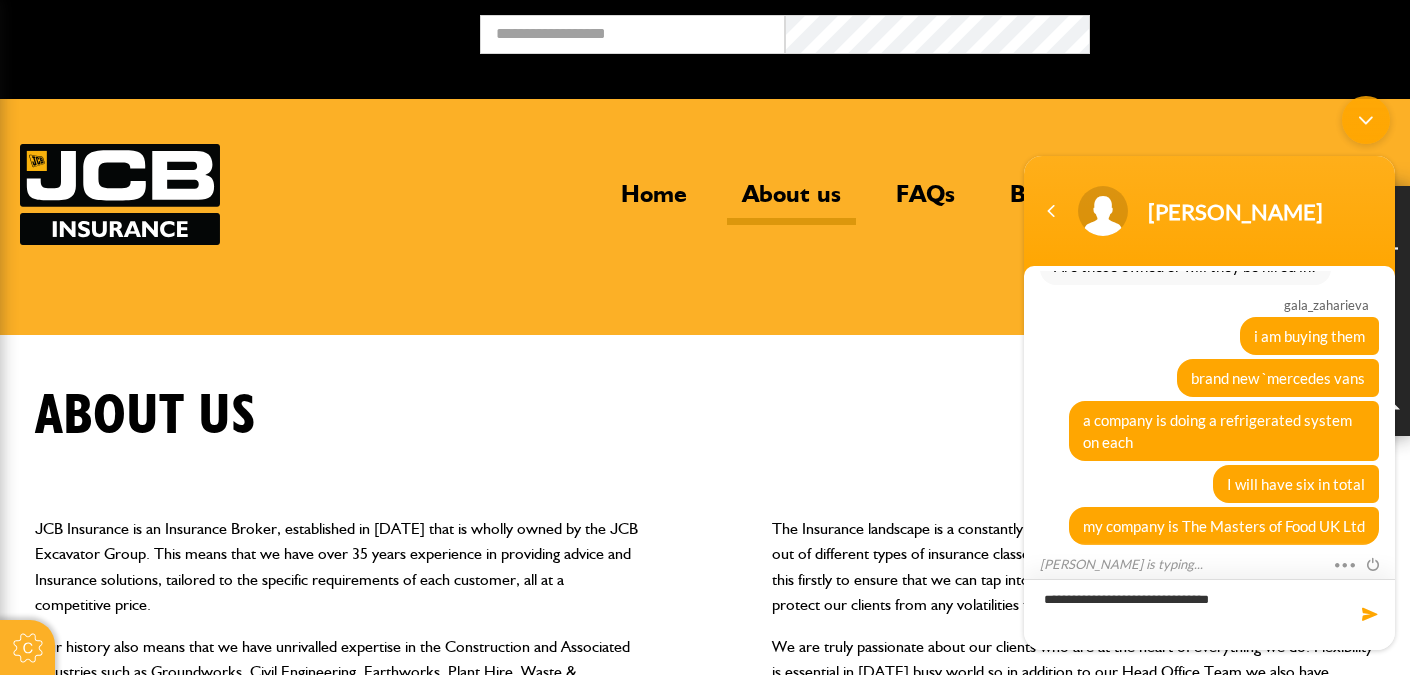 type on "**********" 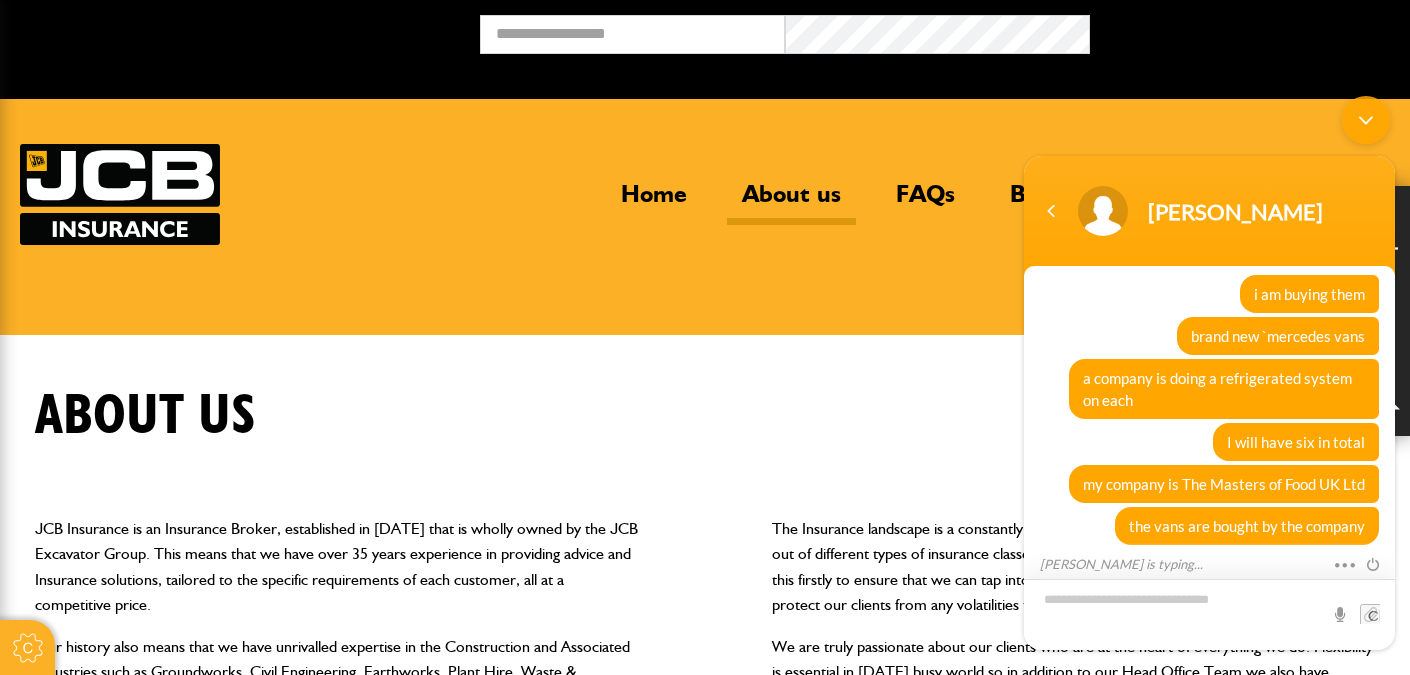 scroll, scrollTop: 823, scrollLeft: 0, axis: vertical 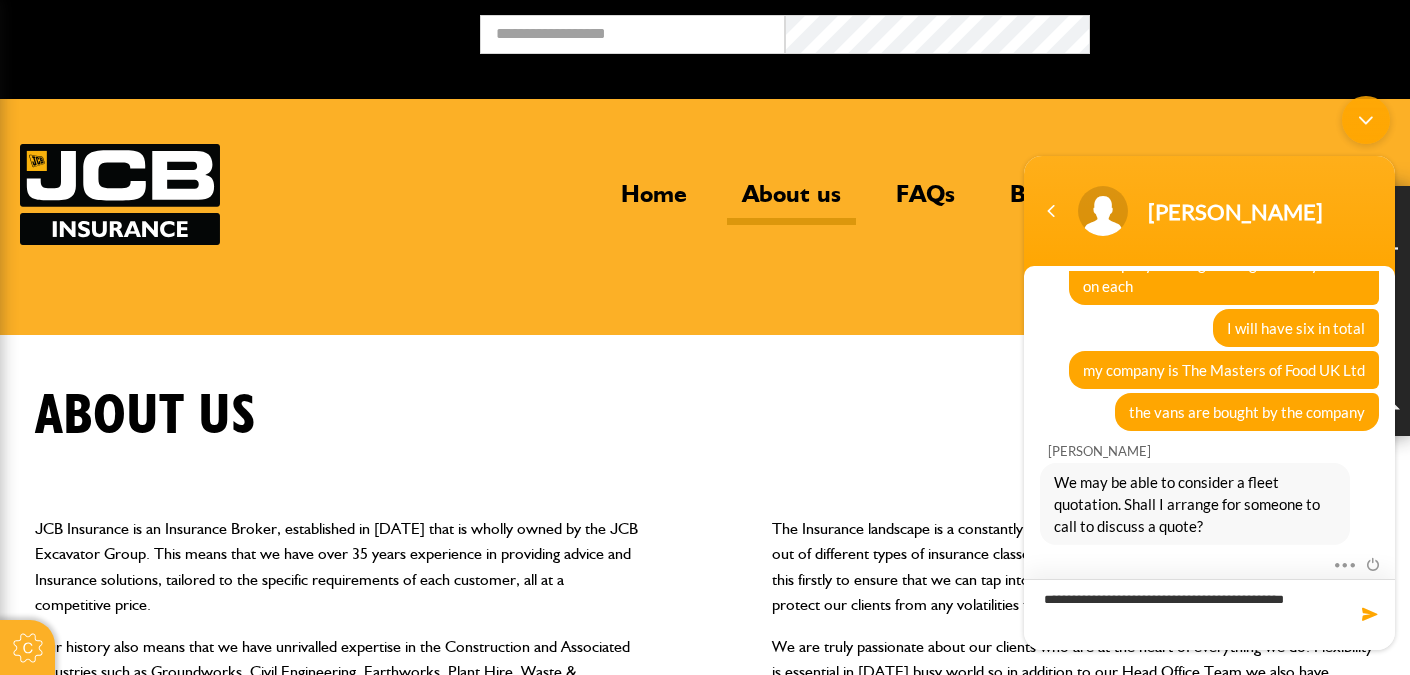 click on "**********" at bounding box center [1209, 614] 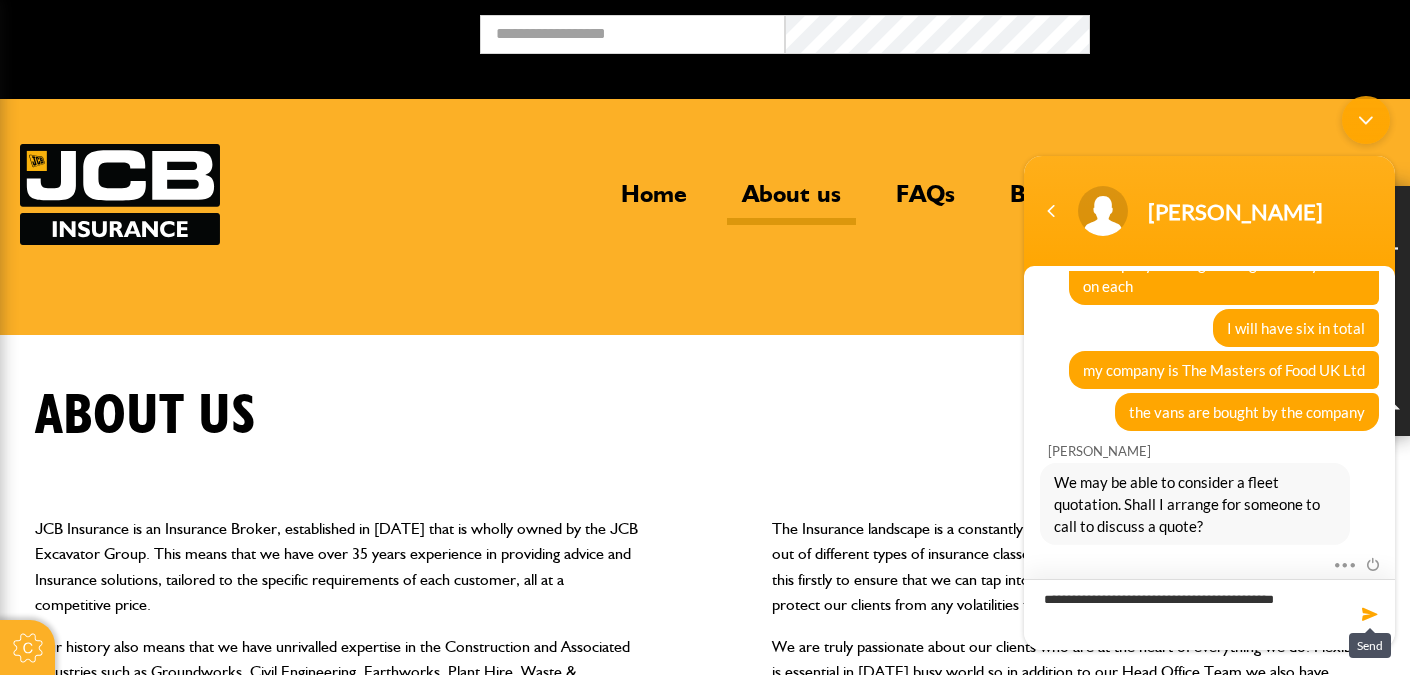type on "**********" 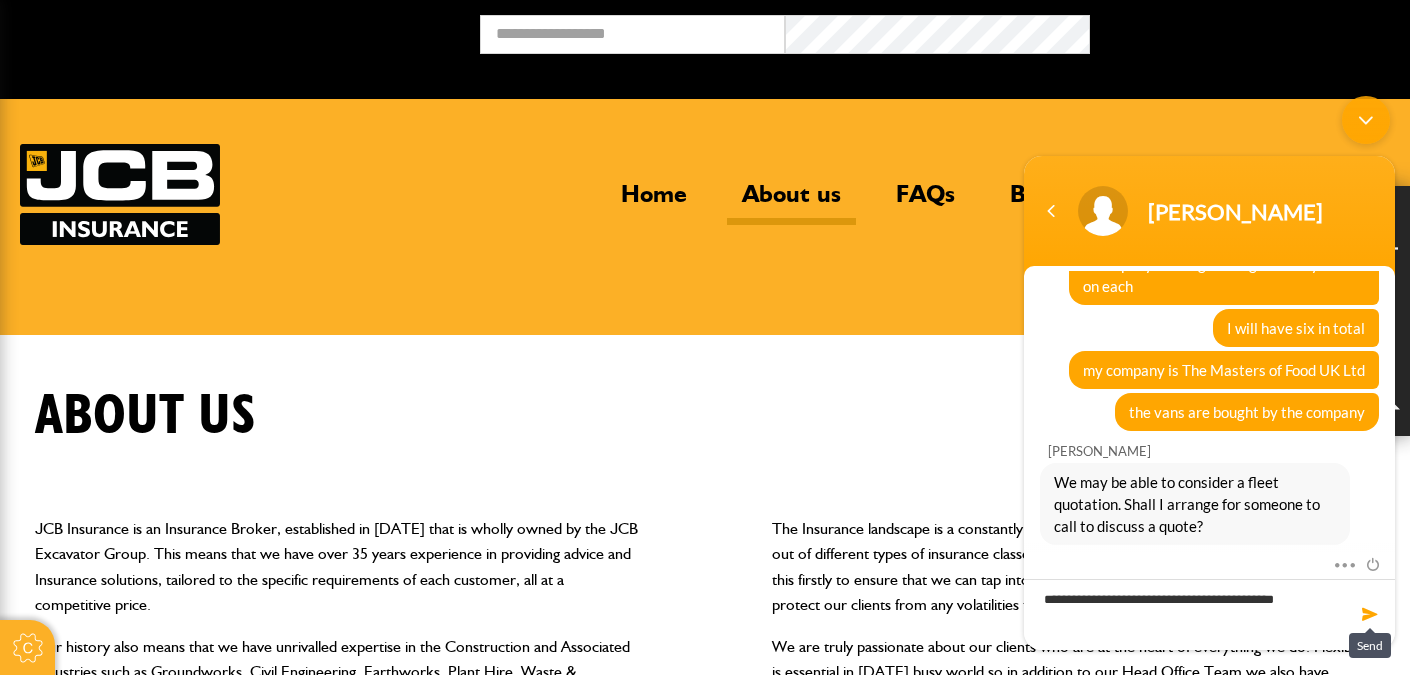 click at bounding box center (1370, 614) 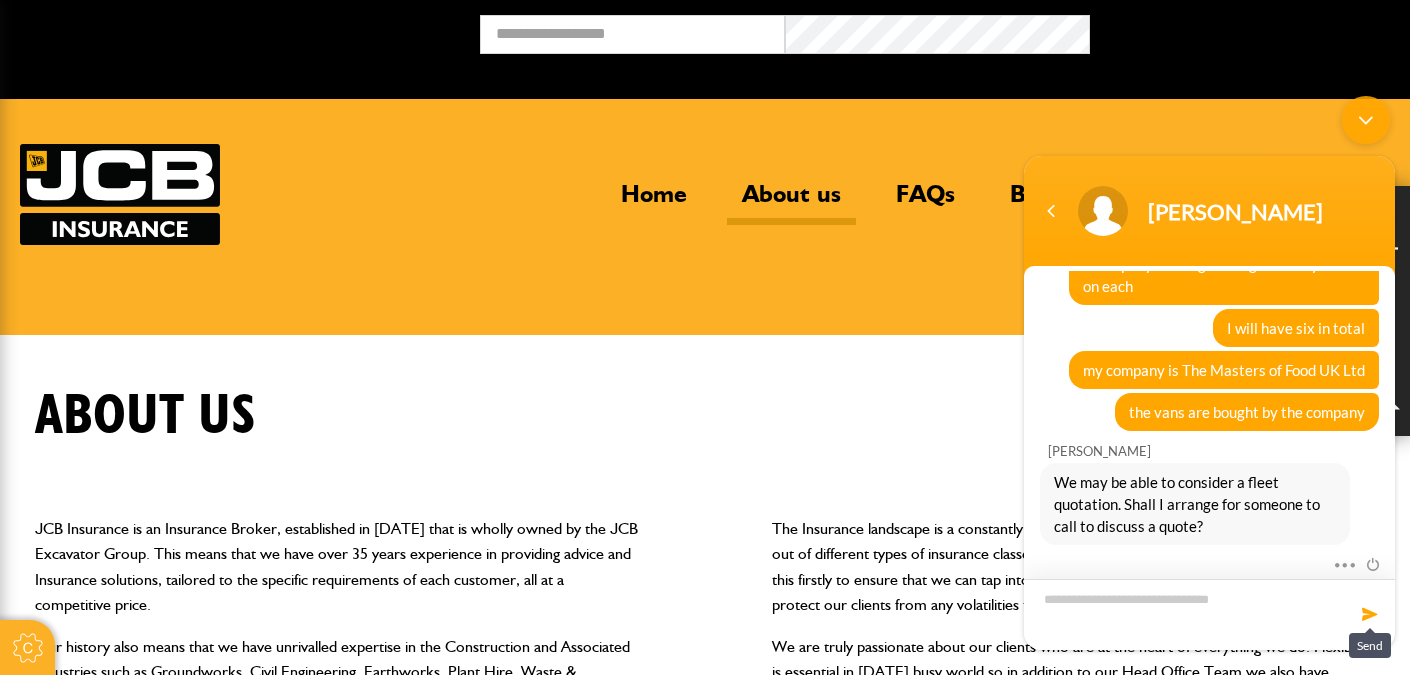 scroll, scrollTop: 915, scrollLeft: 0, axis: vertical 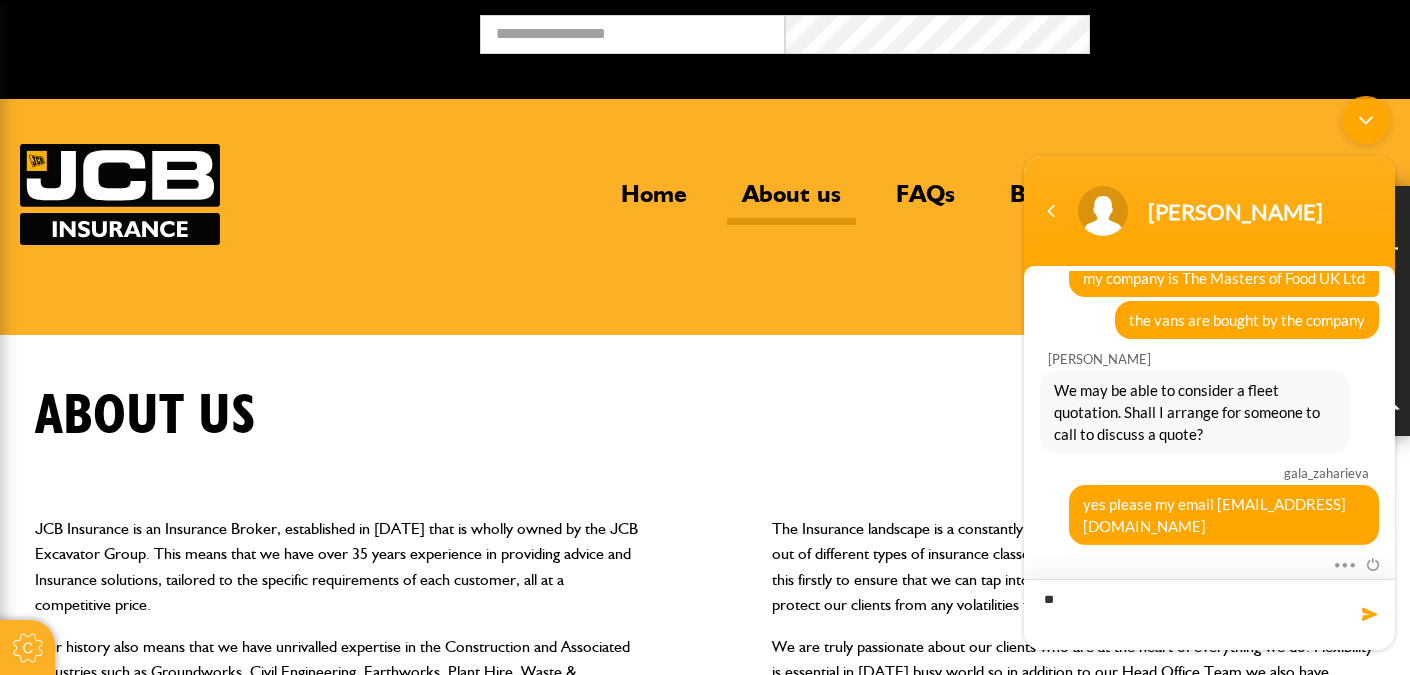 type on "*" 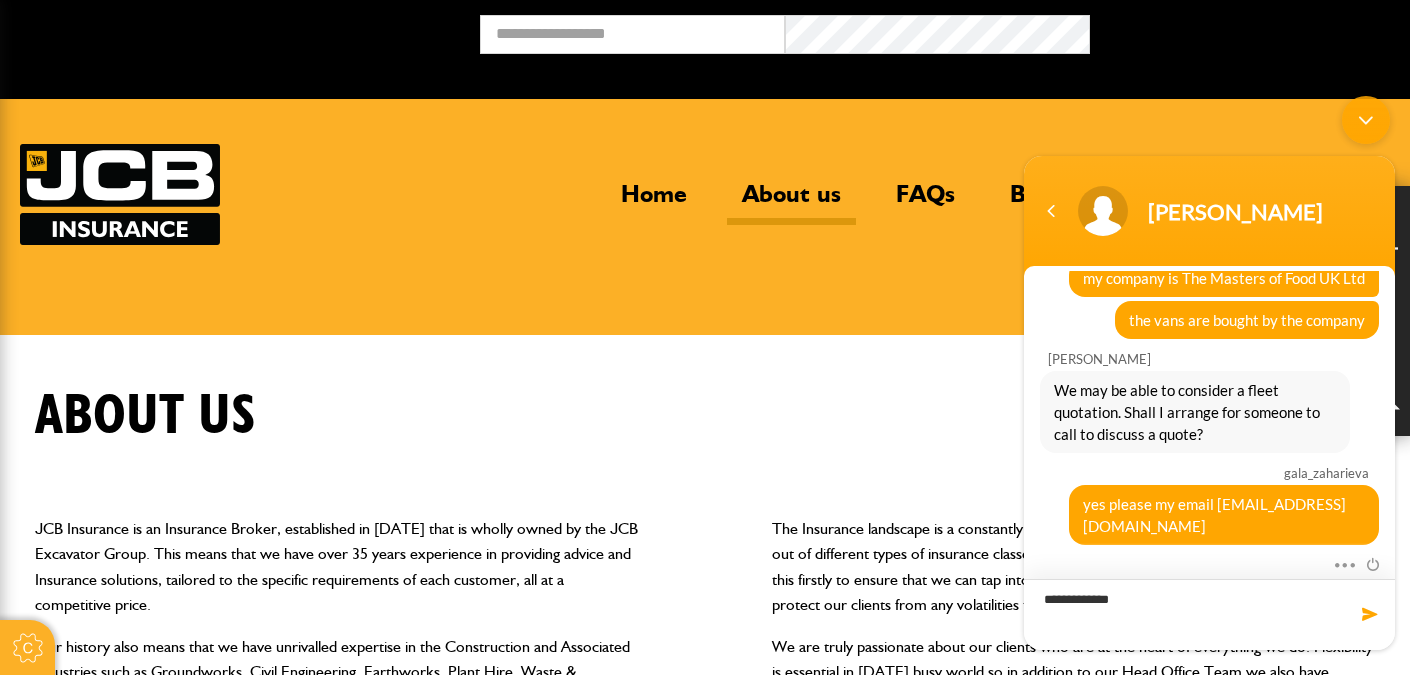 type on "**********" 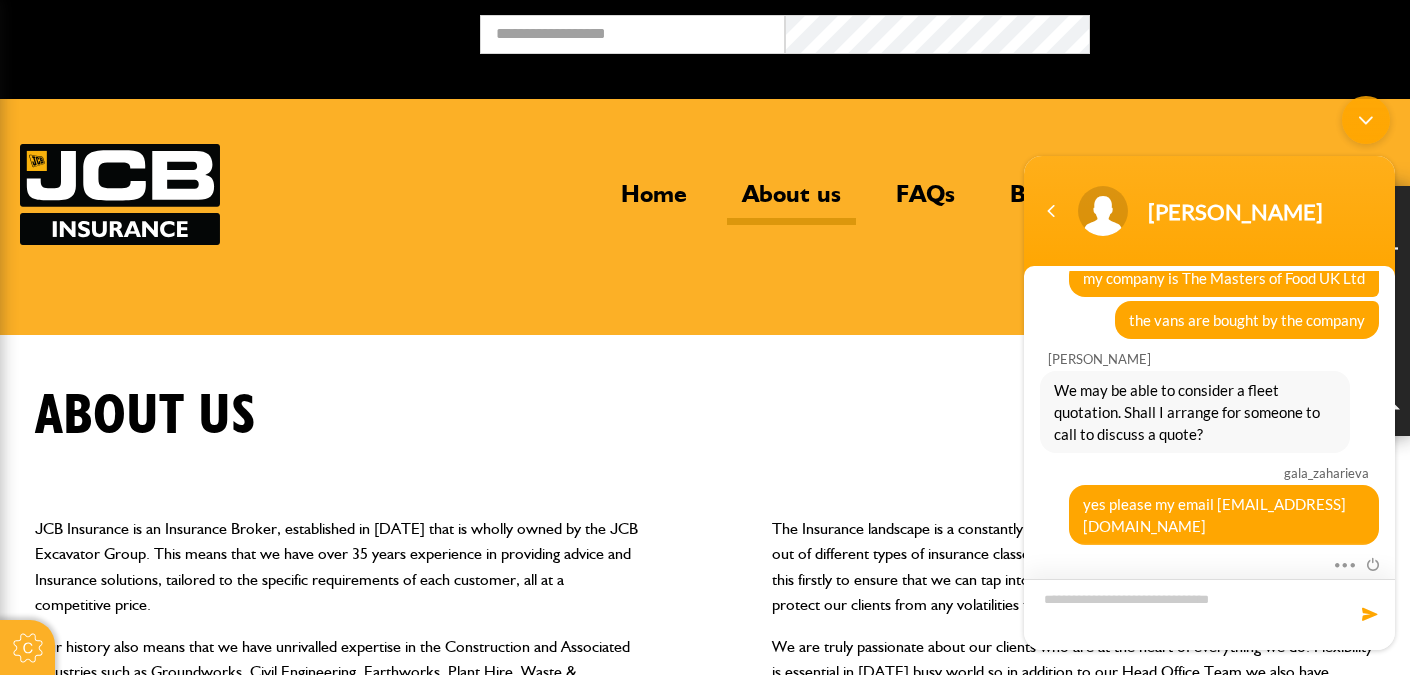 scroll, scrollTop: 957, scrollLeft: 0, axis: vertical 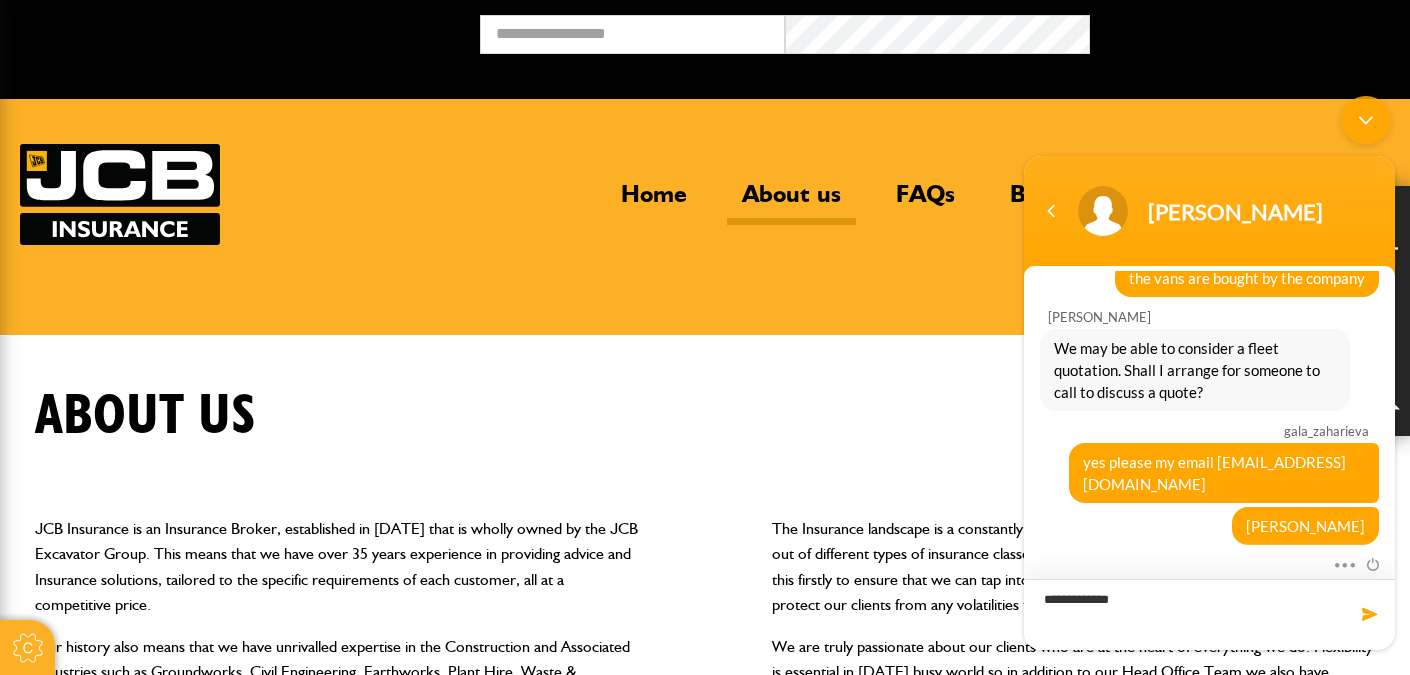 type on "**********" 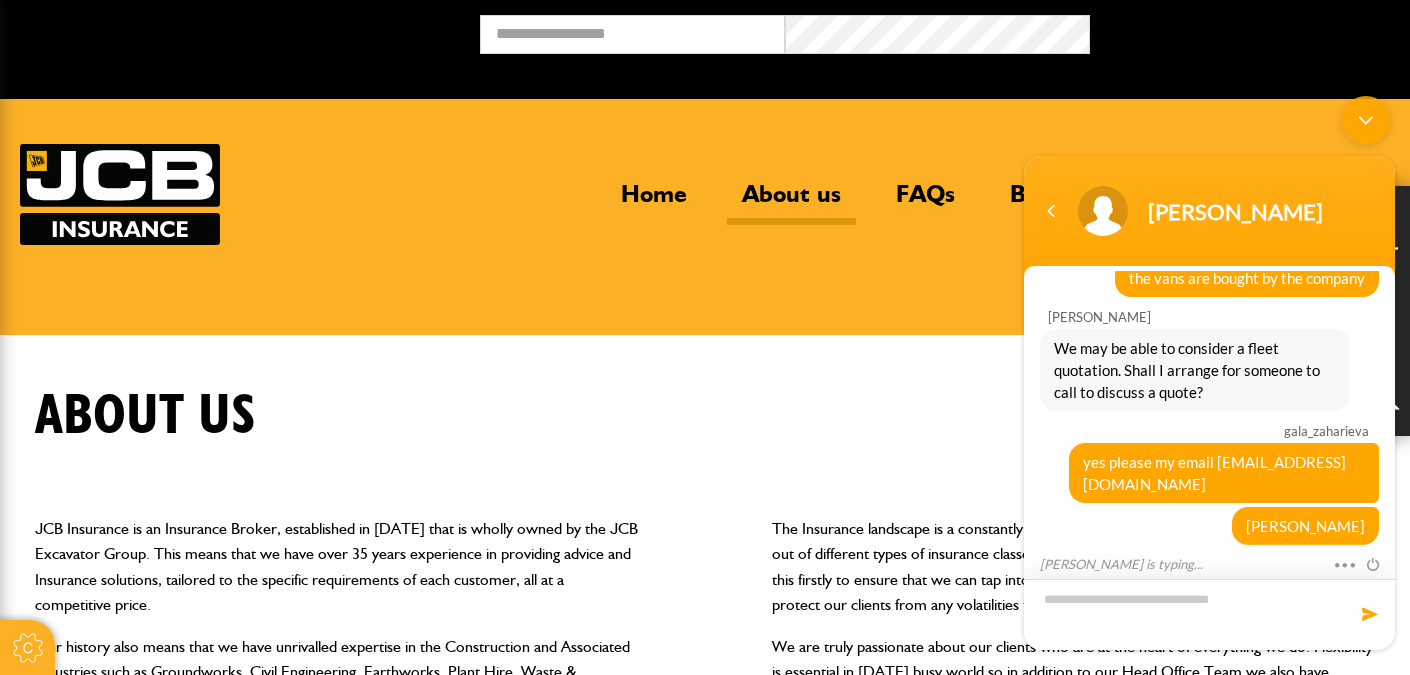 scroll, scrollTop: 999, scrollLeft: 0, axis: vertical 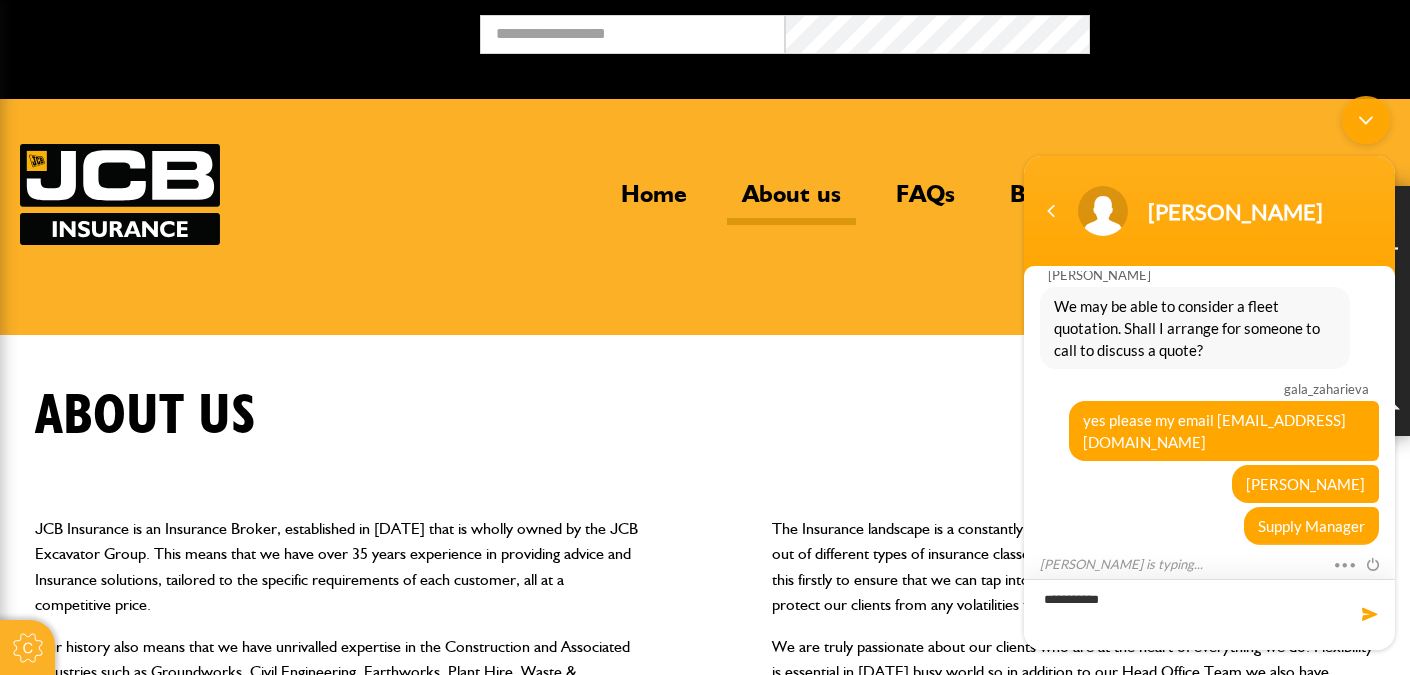 type on "**********" 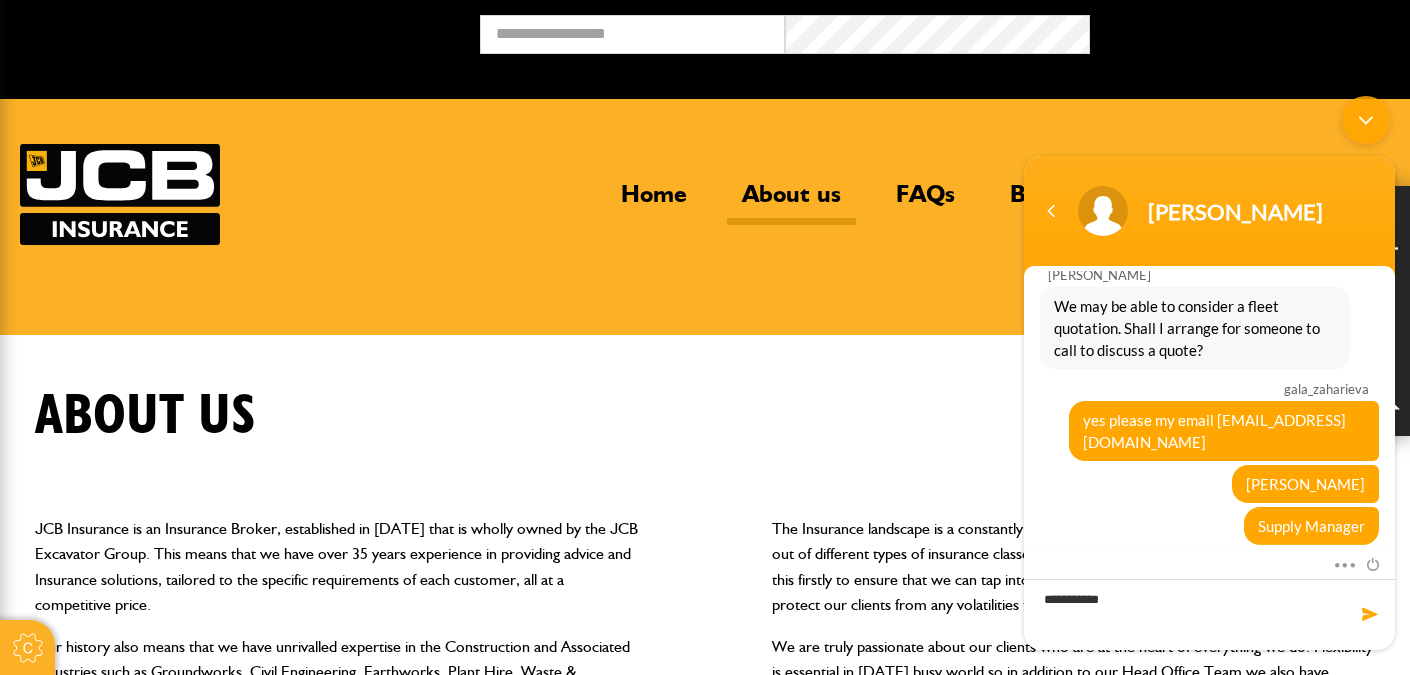 click at bounding box center (1370, 614) 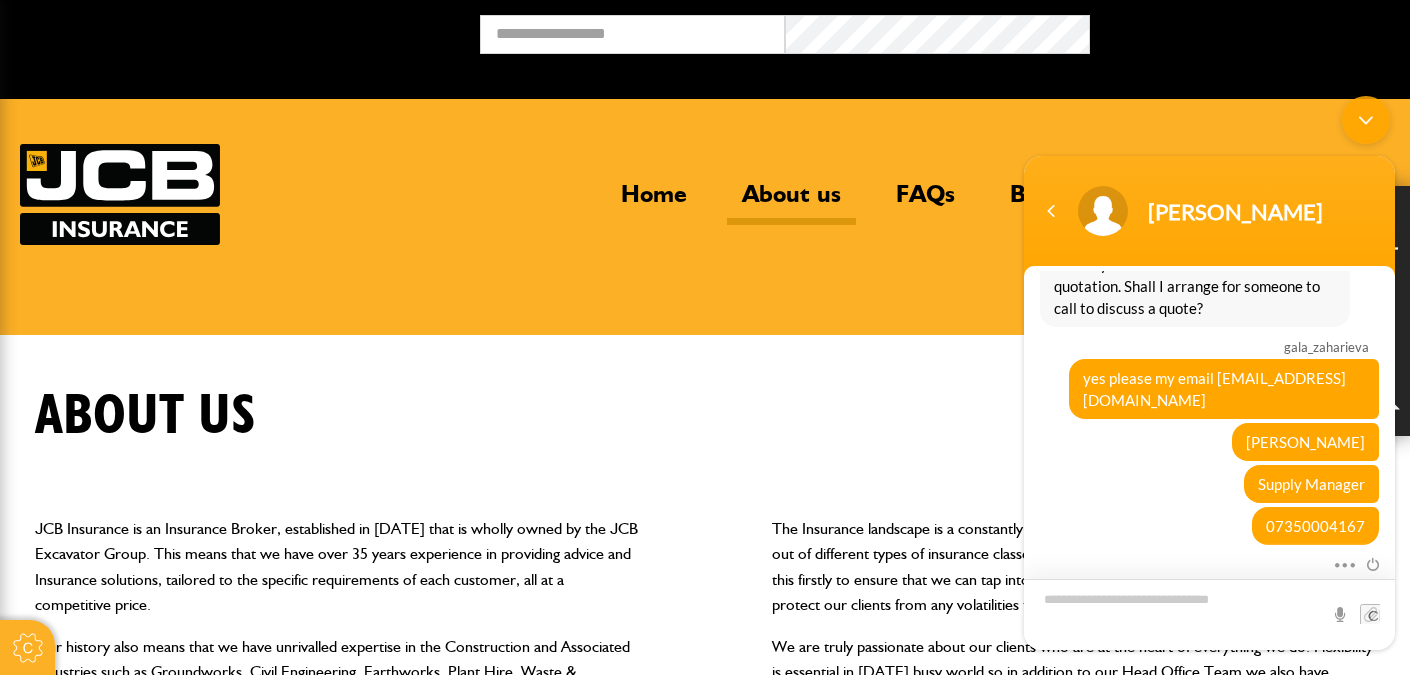 scroll, scrollTop: 1155, scrollLeft: 0, axis: vertical 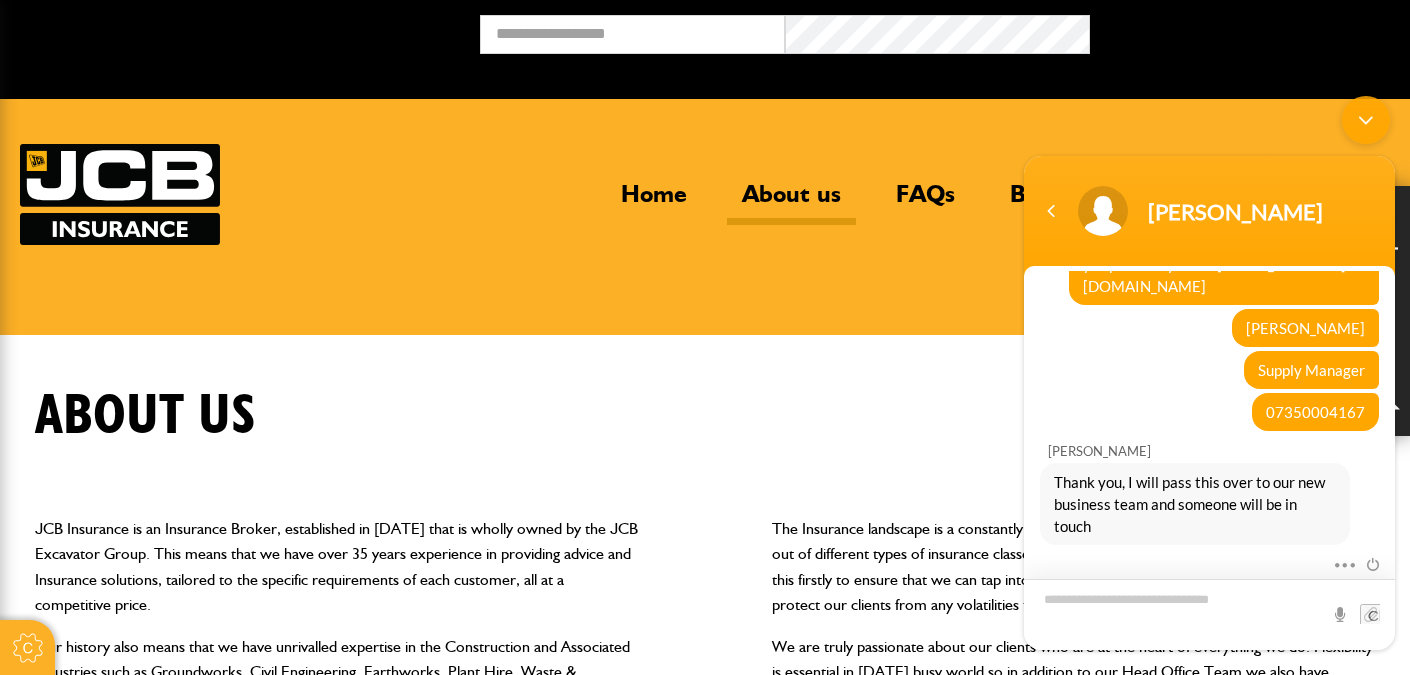 click at bounding box center [1209, 614] 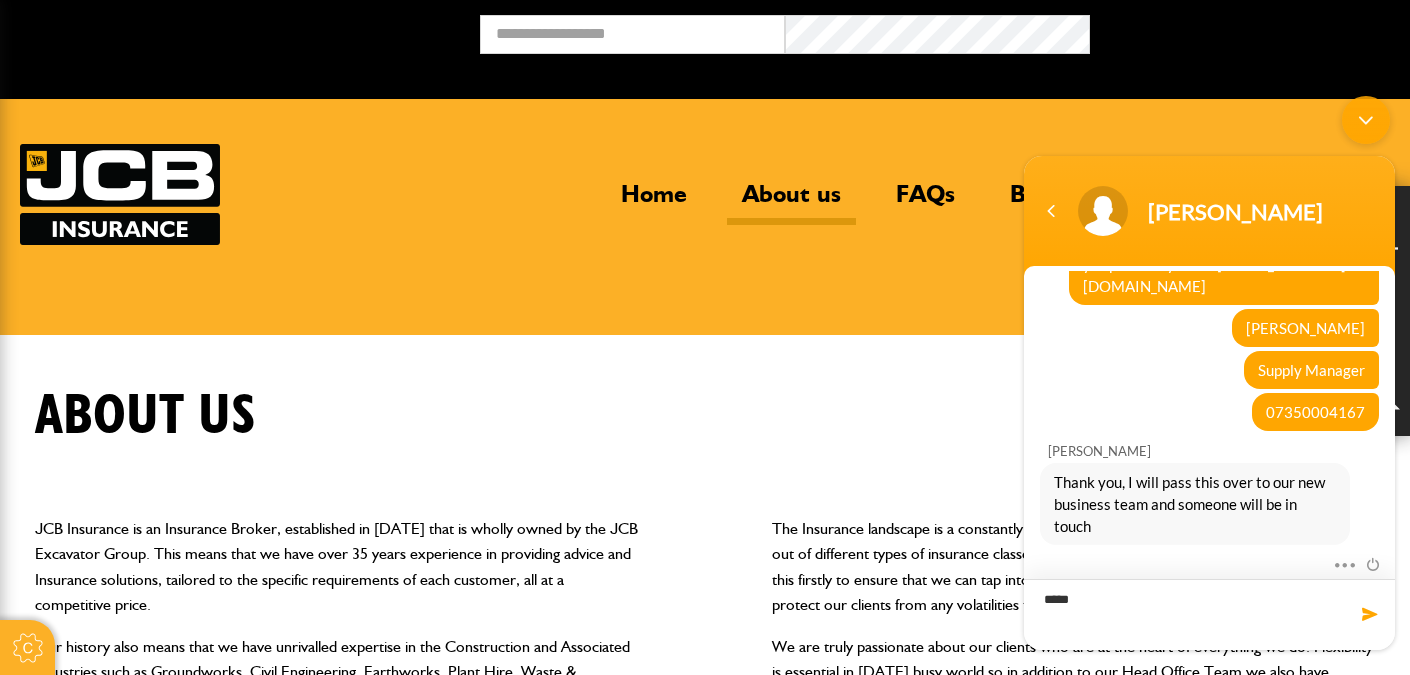 type on "******" 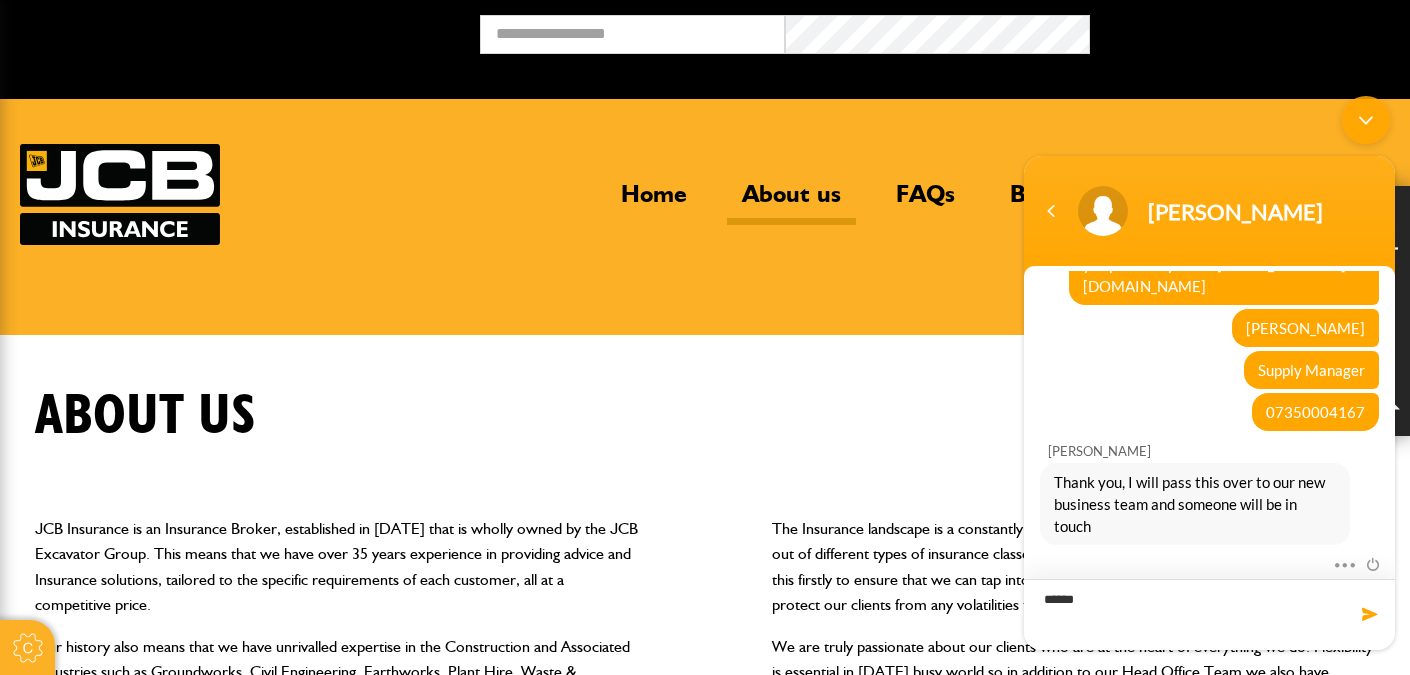type 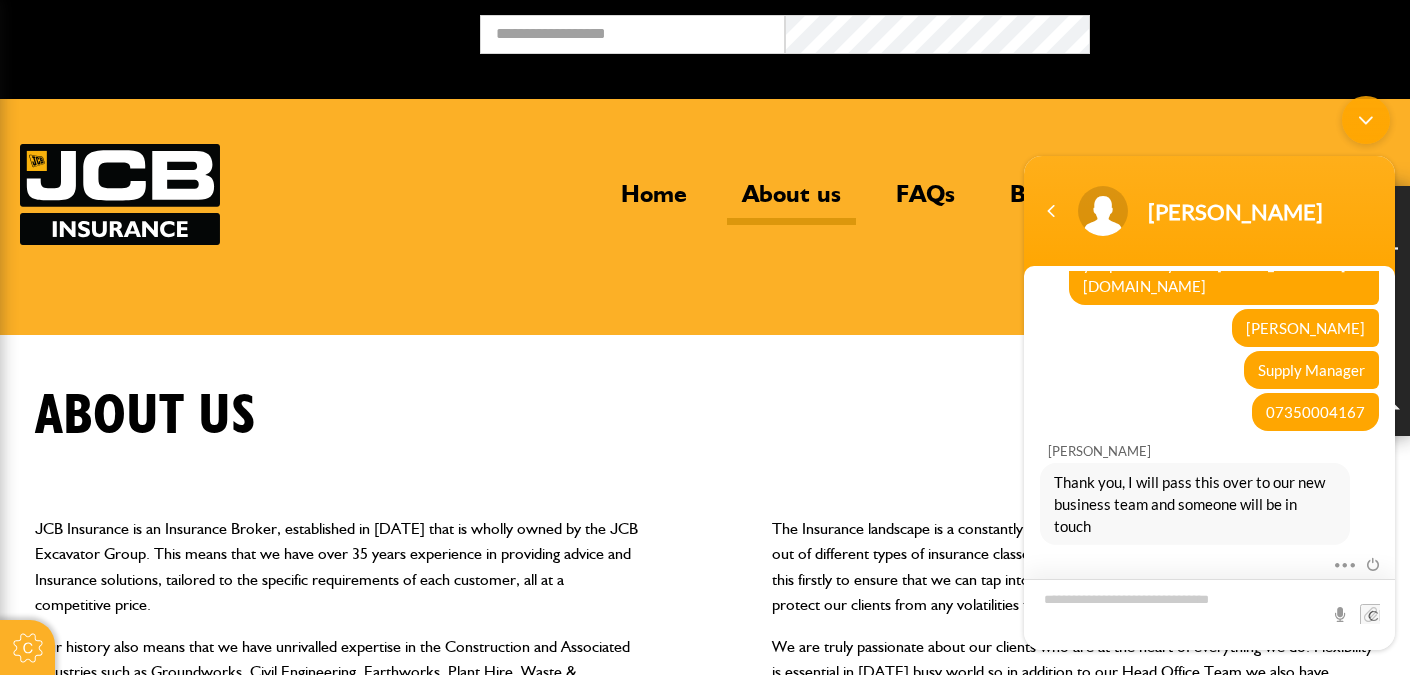 scroll, scrollTop: 1225, scrollLeft: 0, axis: vertical 